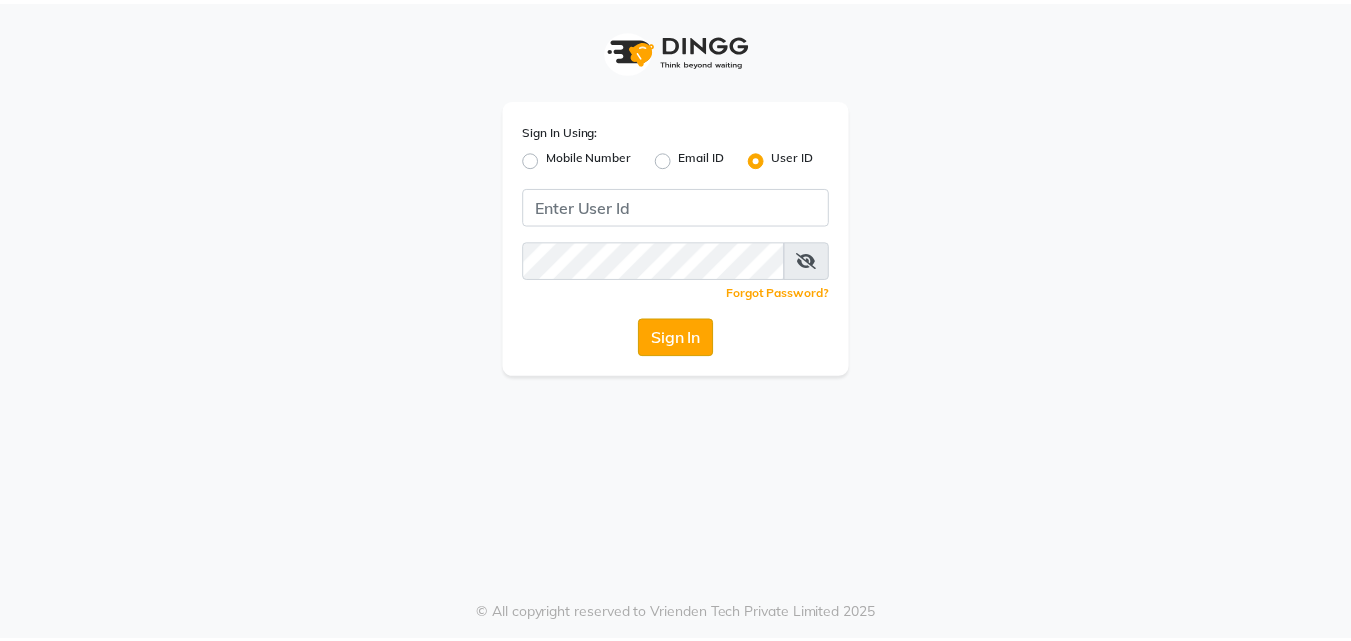 scroll, scrollTop: 0, scrollLeft: 0, axis: both 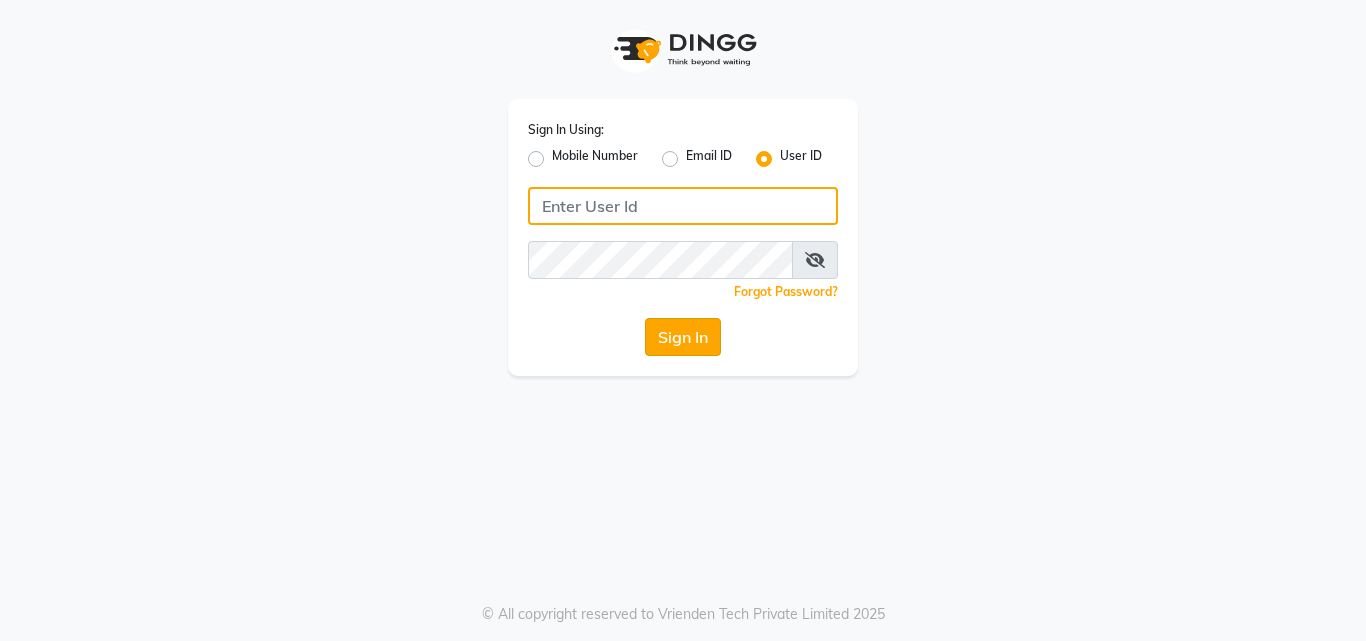type on "riya" 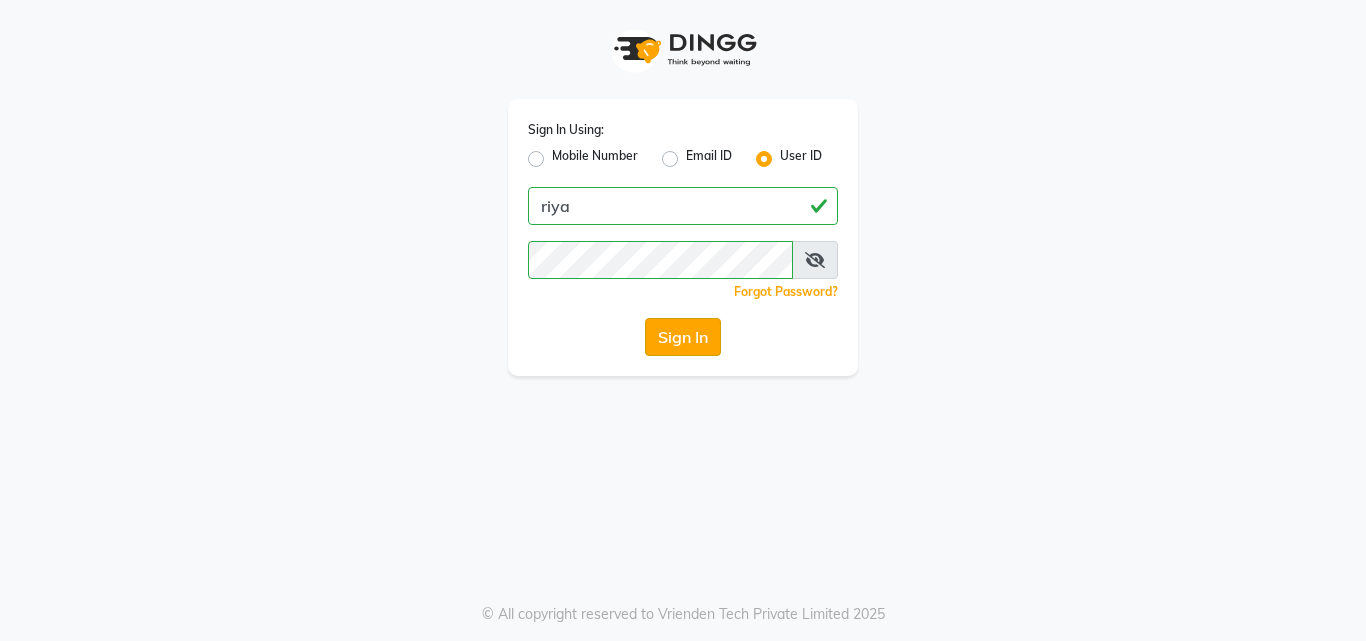click on "Sign In" 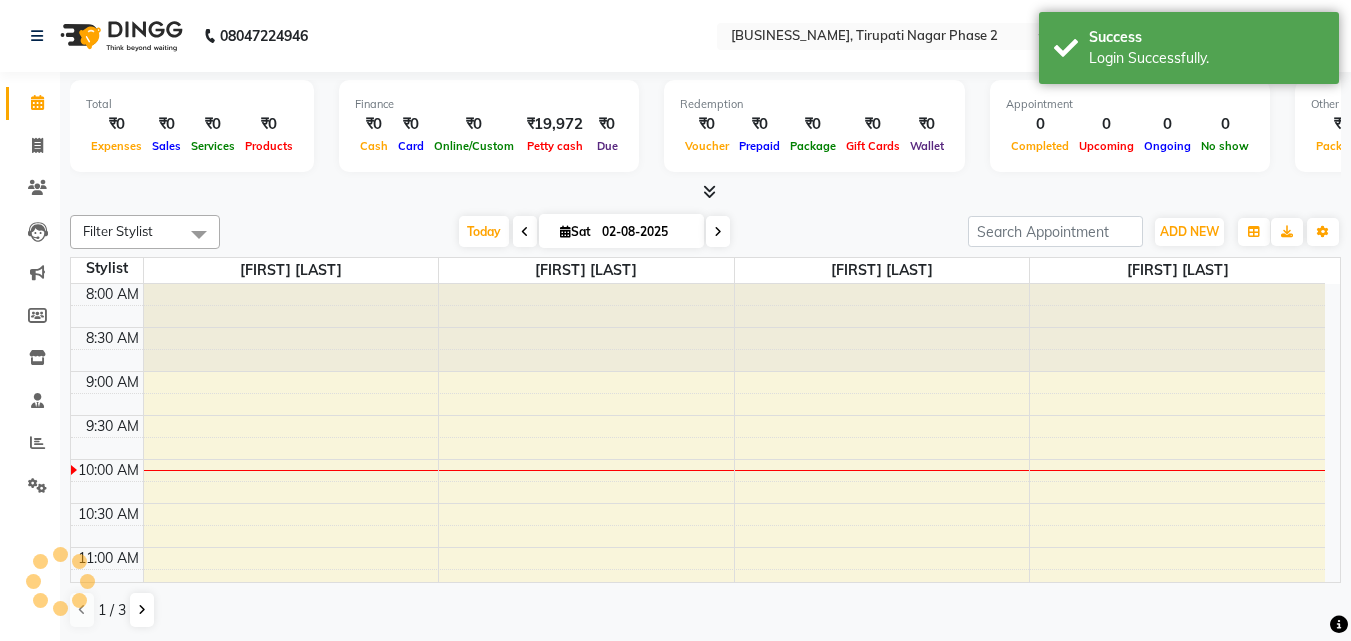 scroll, scrollTop: 0, scrollLeft: 0, axis: both 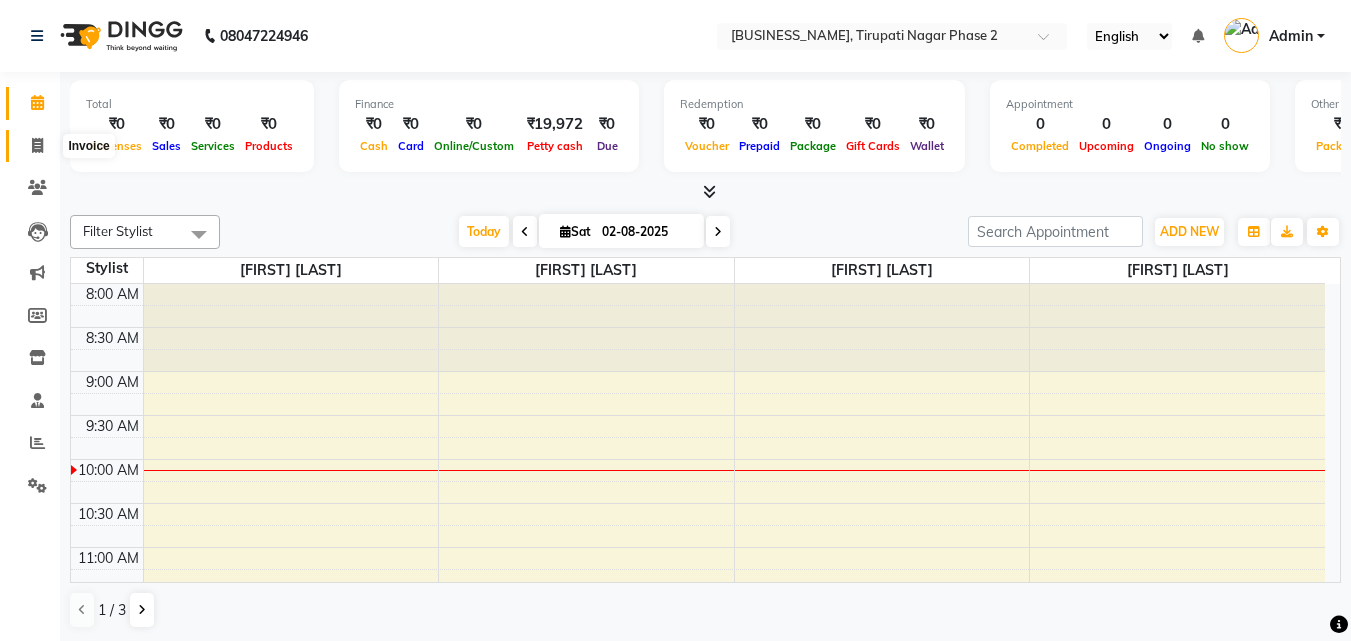 click 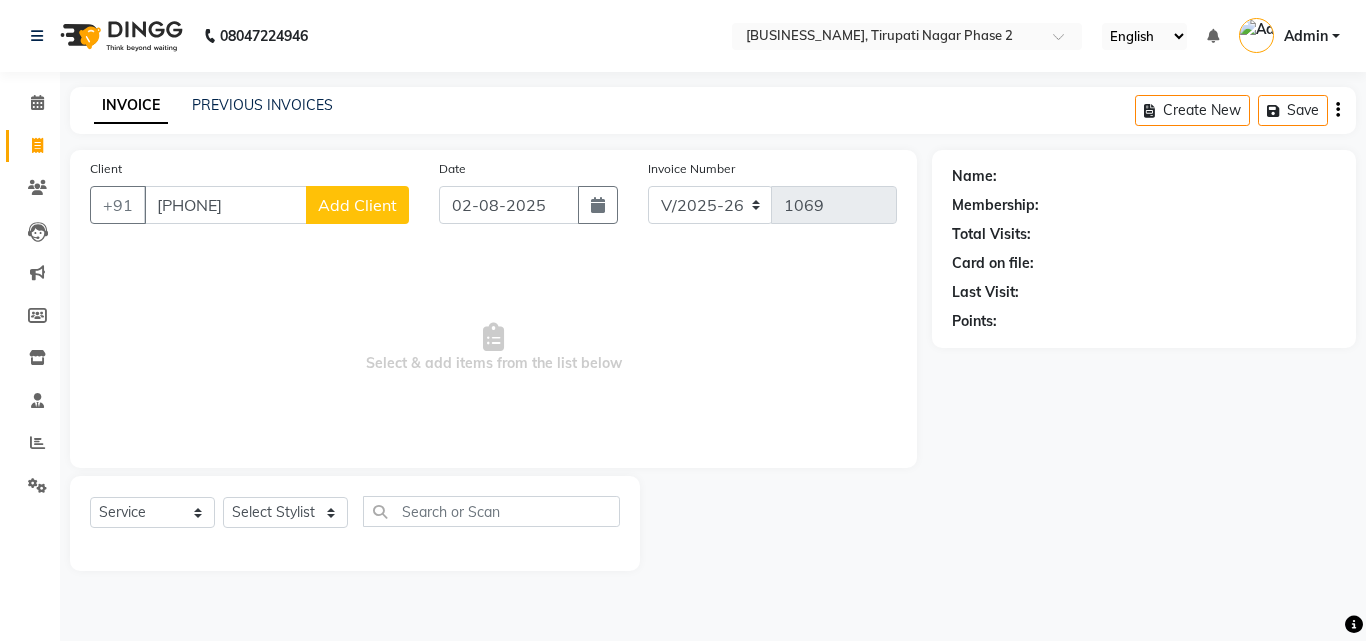 type on "[PHONE]" 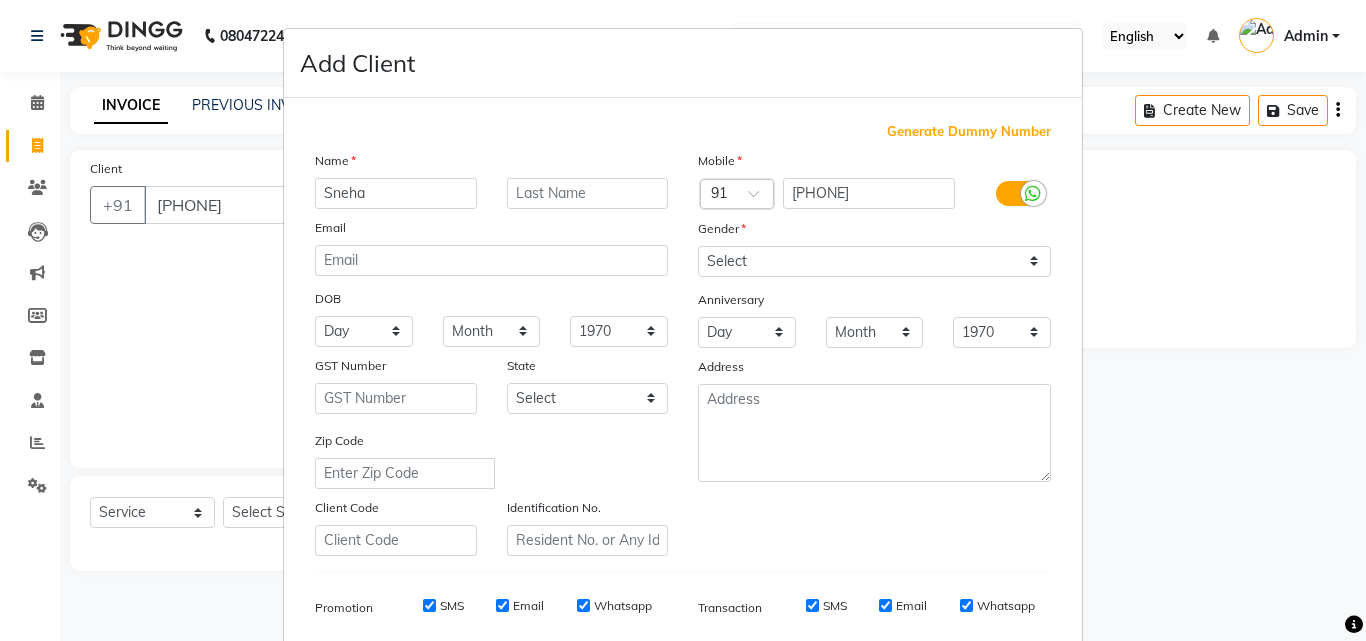 type on "Sneha" 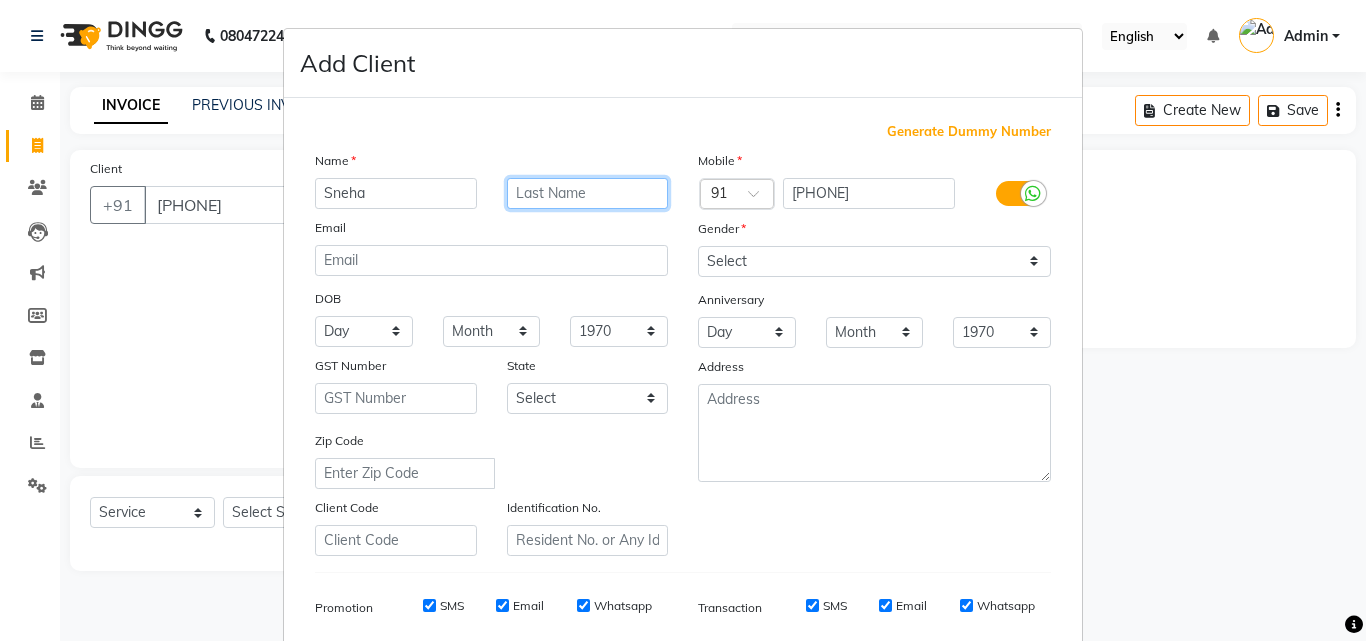 click at bounding box center [588, 193] 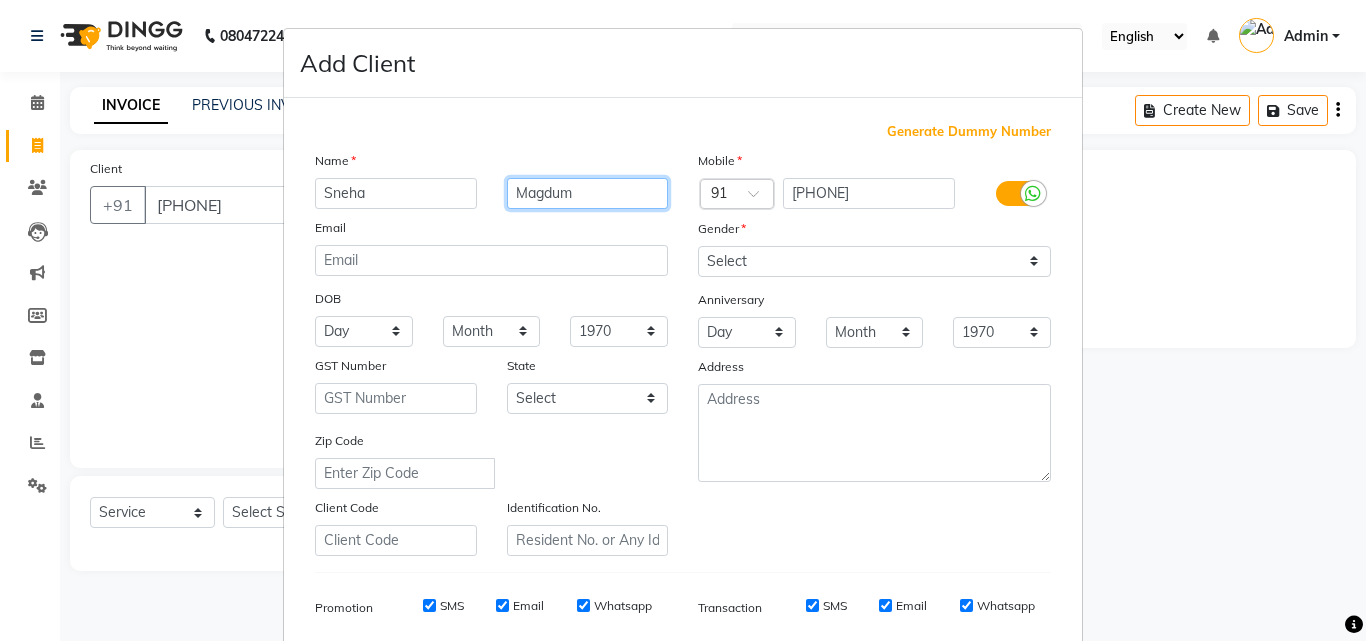 type on "Magdum" 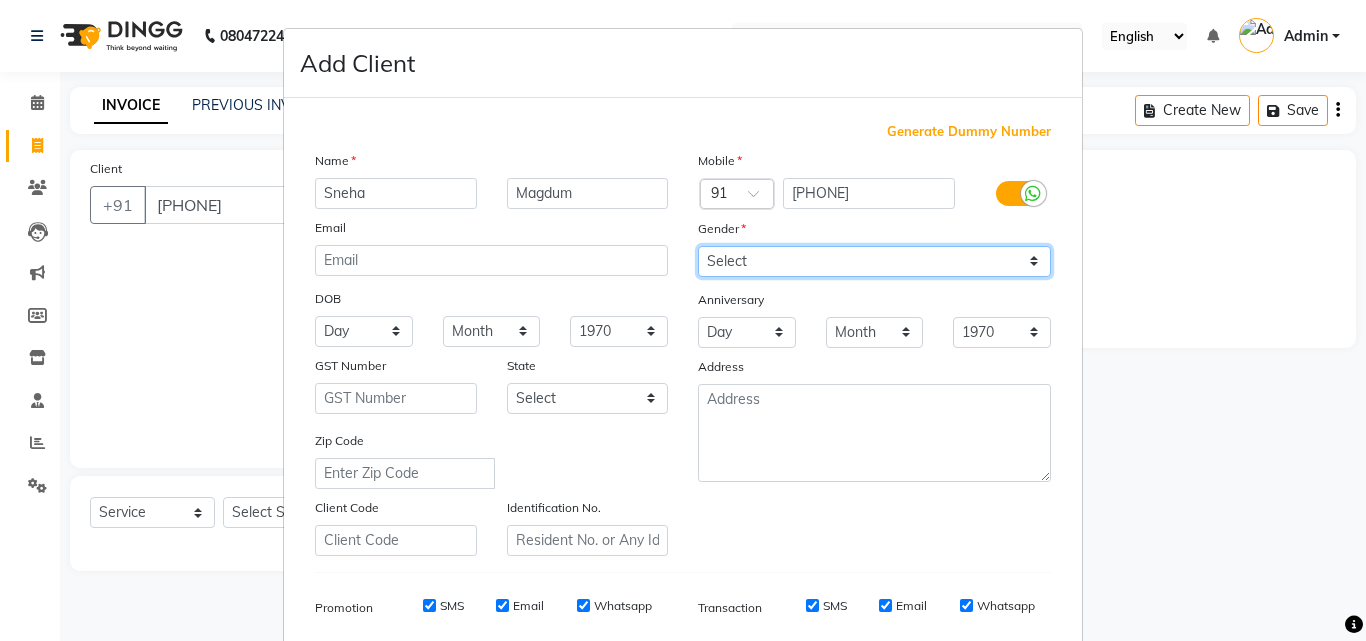 click on "Select Male Female Other Prefer Not To Say" at bounding box center (874, 261) 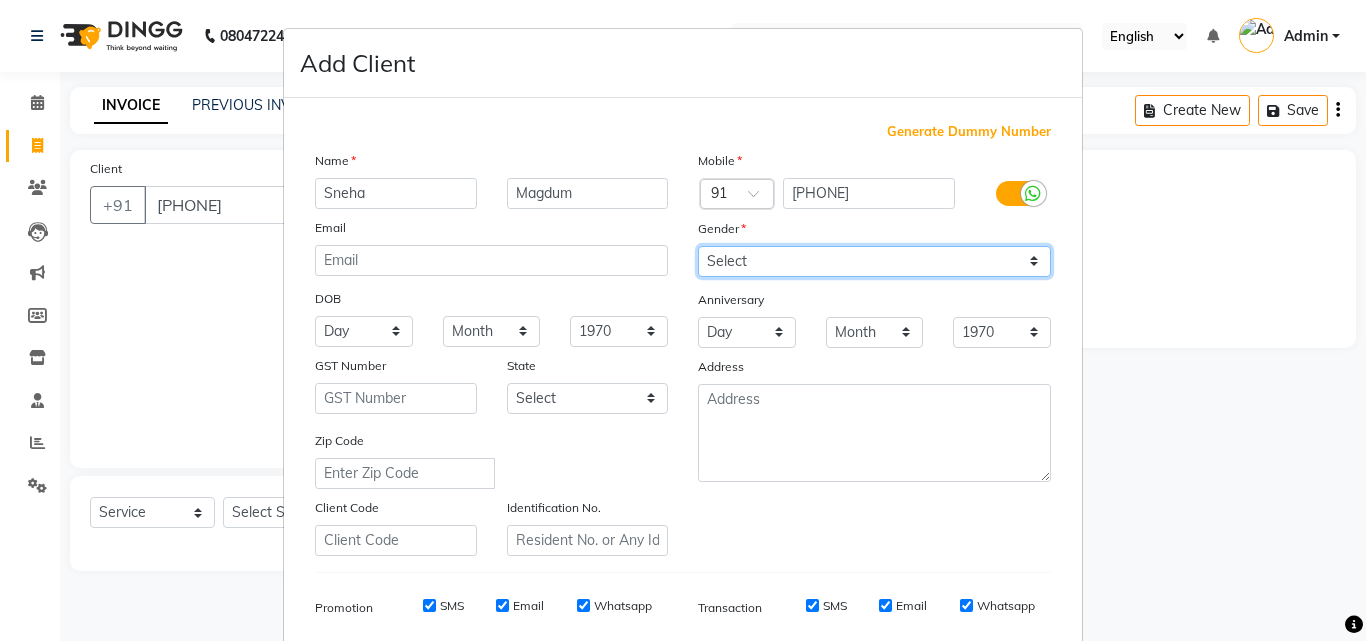 select on "female" 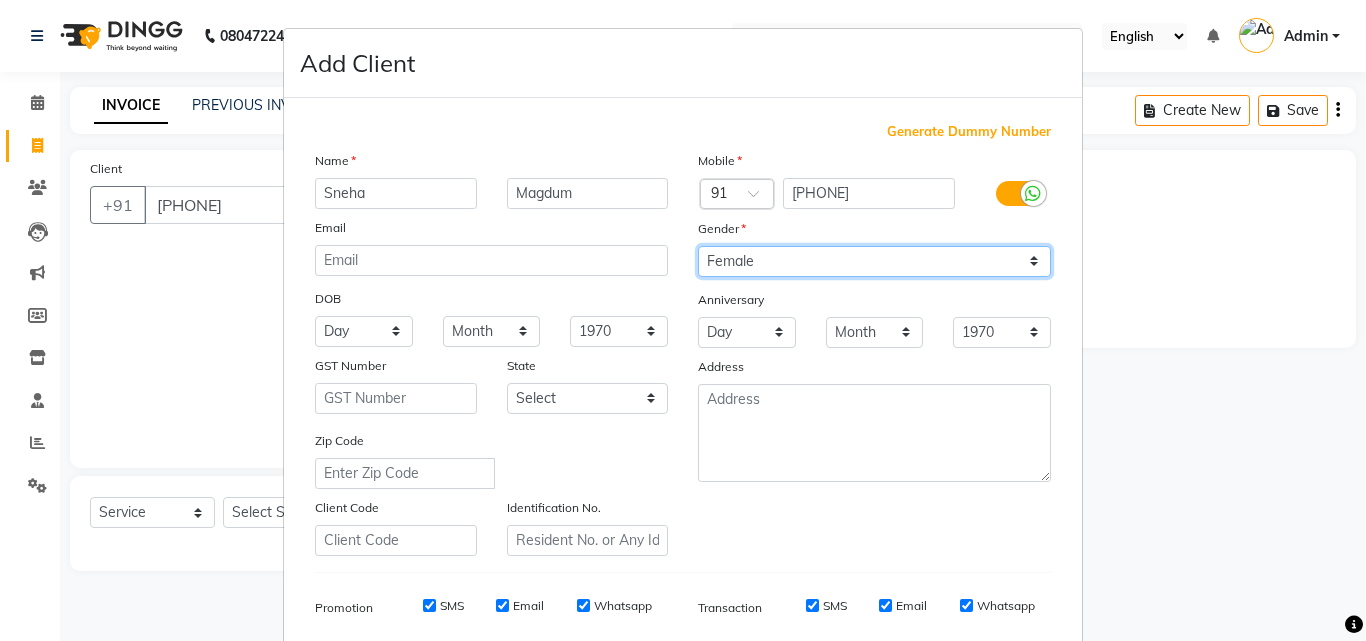 click on "Select Male Female Other Prefer Not To Say" at bounding box center [874, 261] 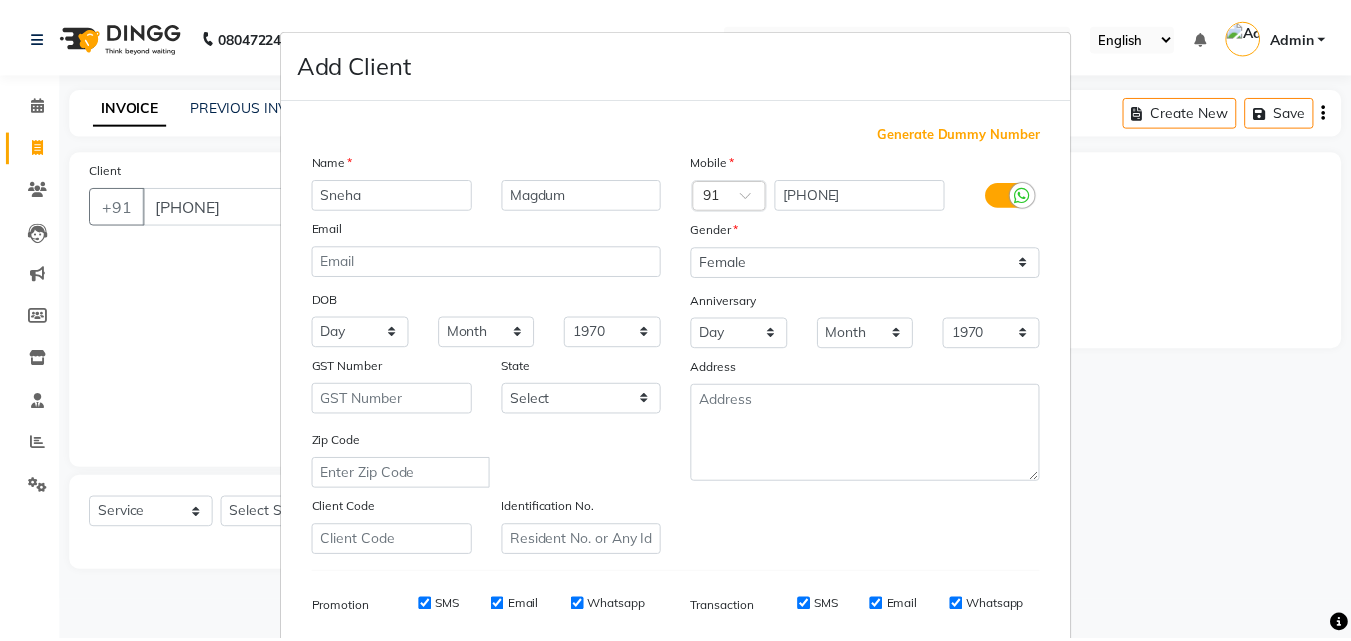 scroll, scrollTop: 282, scrollLeft: 0, axis: vertical 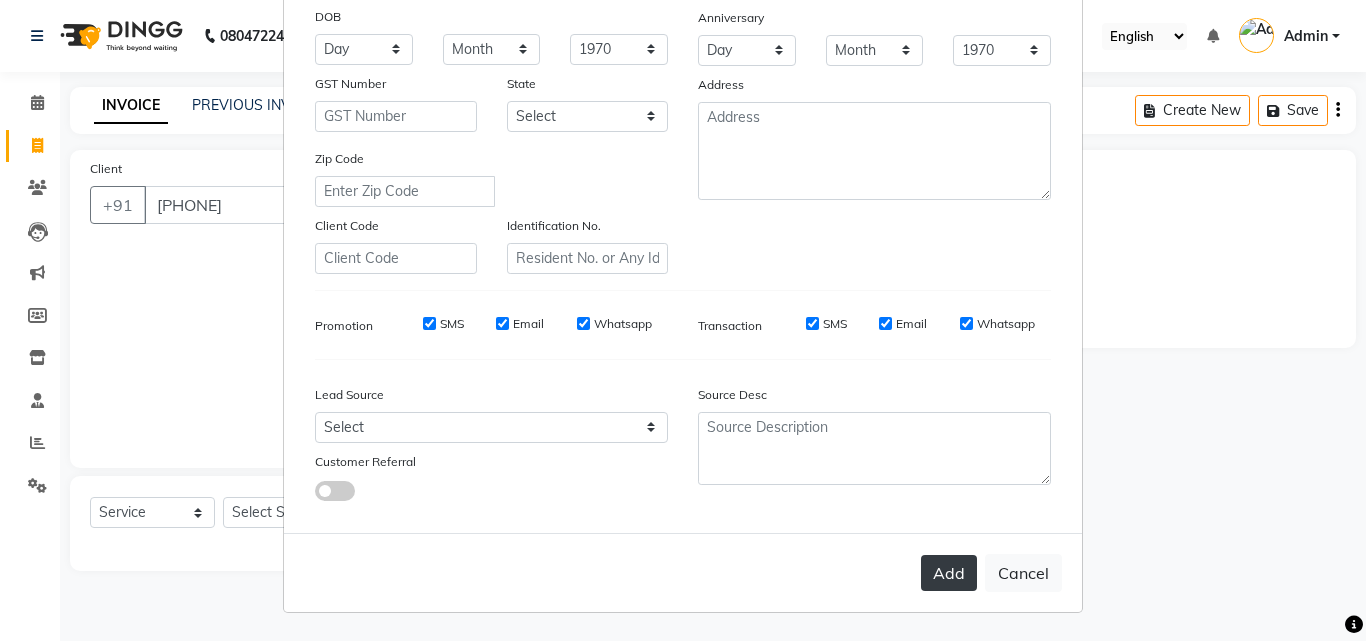 click on "Add" at bounding box center [949, 573] 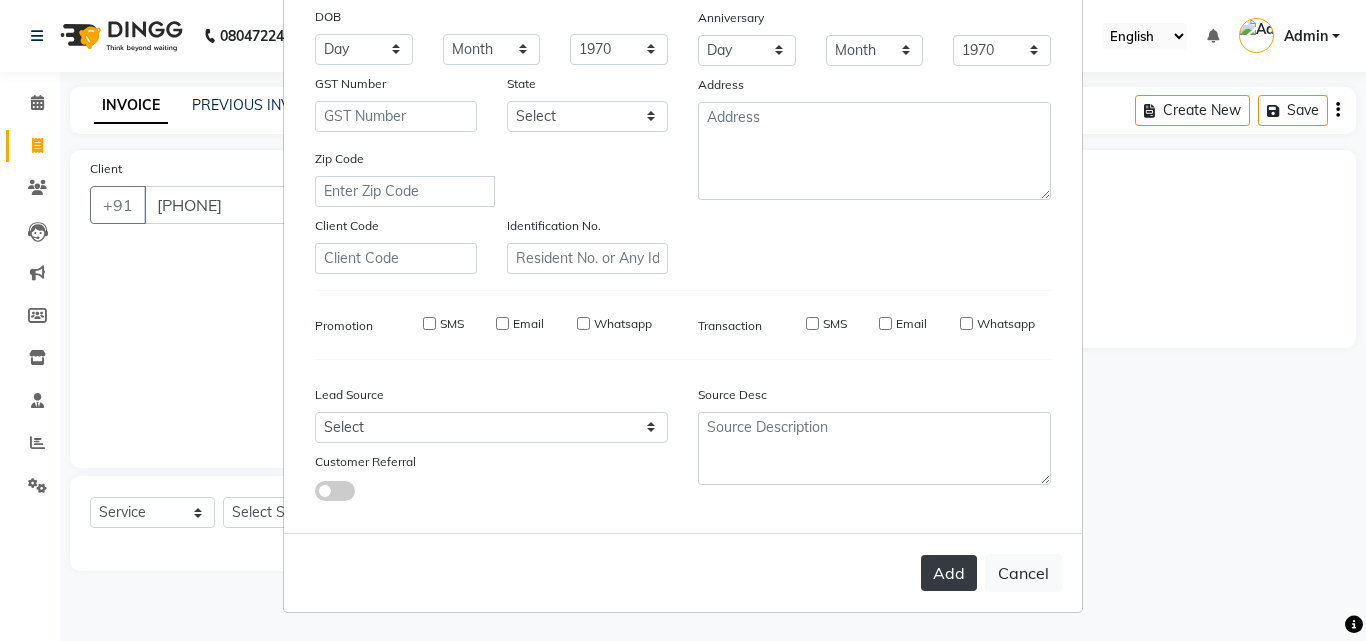 type 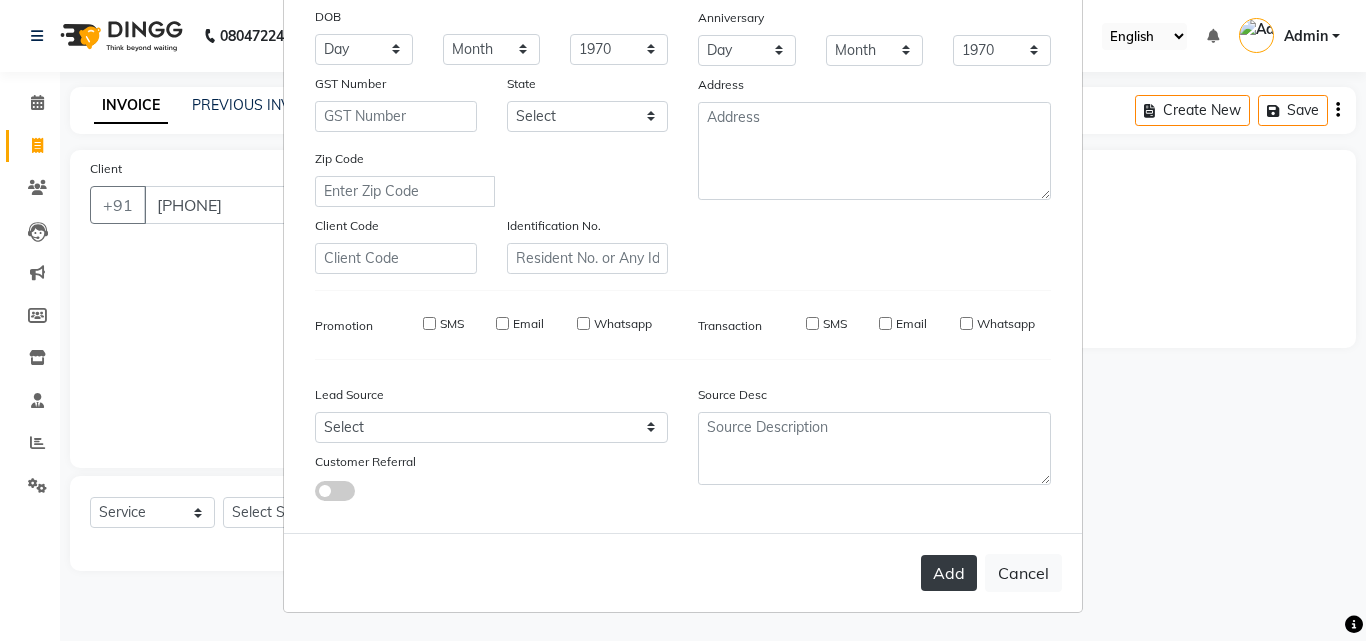 type 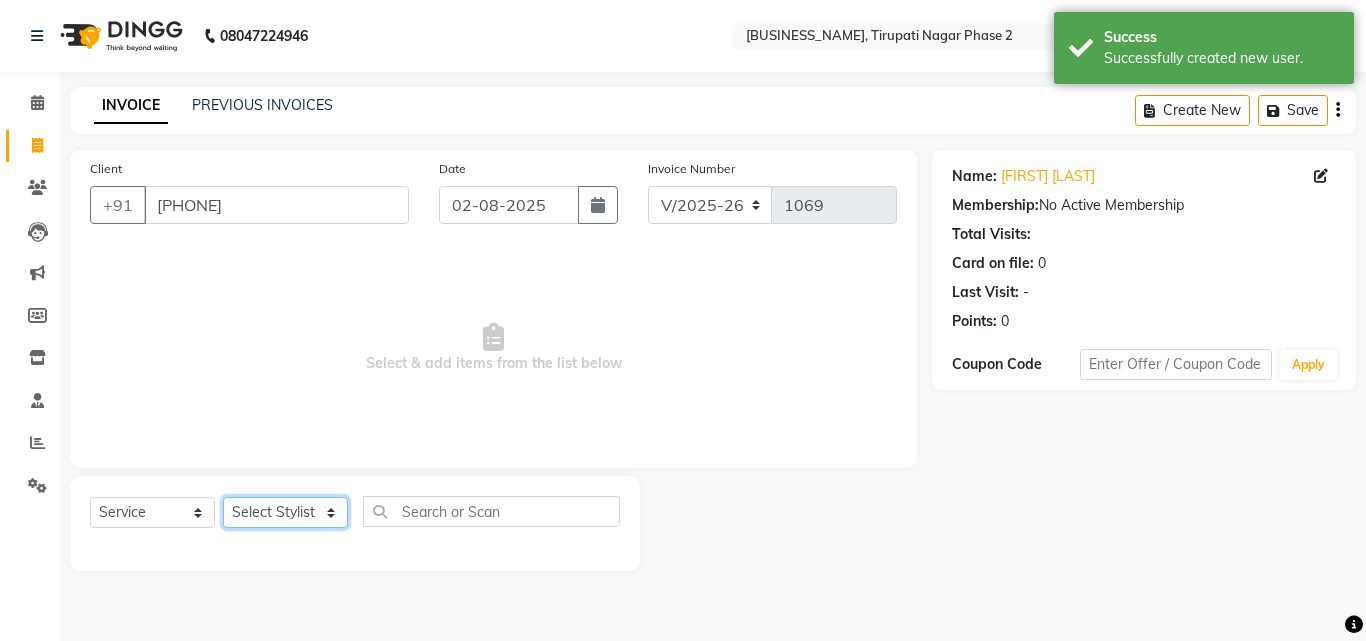 click on "Select Stylist [FIRST] [LAST] [FIRST] [LAST] [FIRST] [LAST] [FIRST] [LAST] [FIRST] [LAST] [FIRST] [LAST] [FIRST] [LAST] [FIRST] [LAST]" 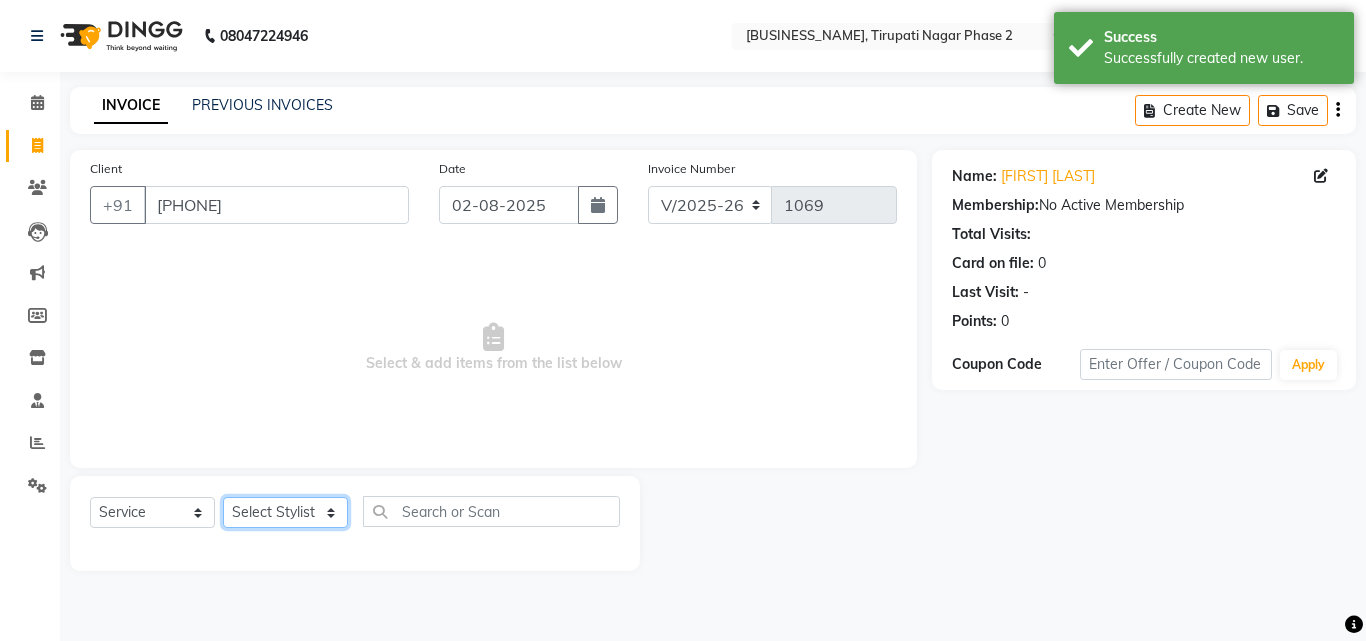 select on "36412" 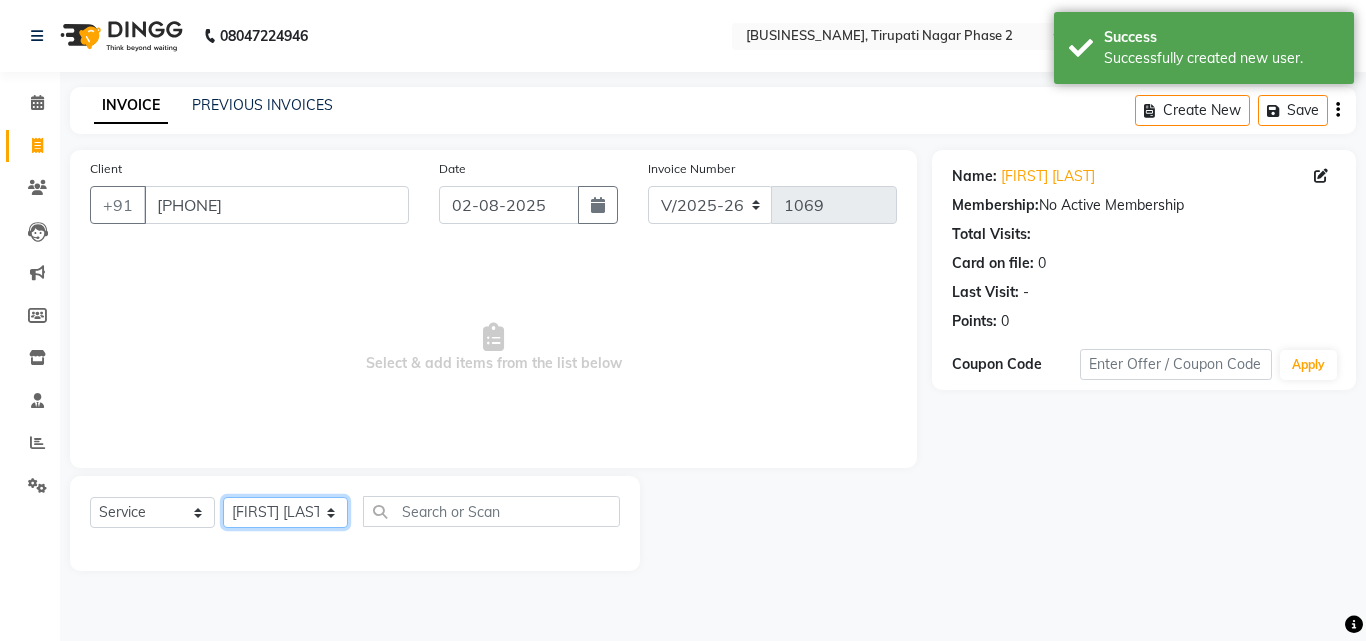 click on "Select Stylist [FIRST] [LAST] [FIRST] [LAST] [FIRST] [LAST] [FIRST] [LAST] [FIRST] [LAST] [FIRST] [LAST] [FIRST] [LAST] [FIRST] [LAST]" 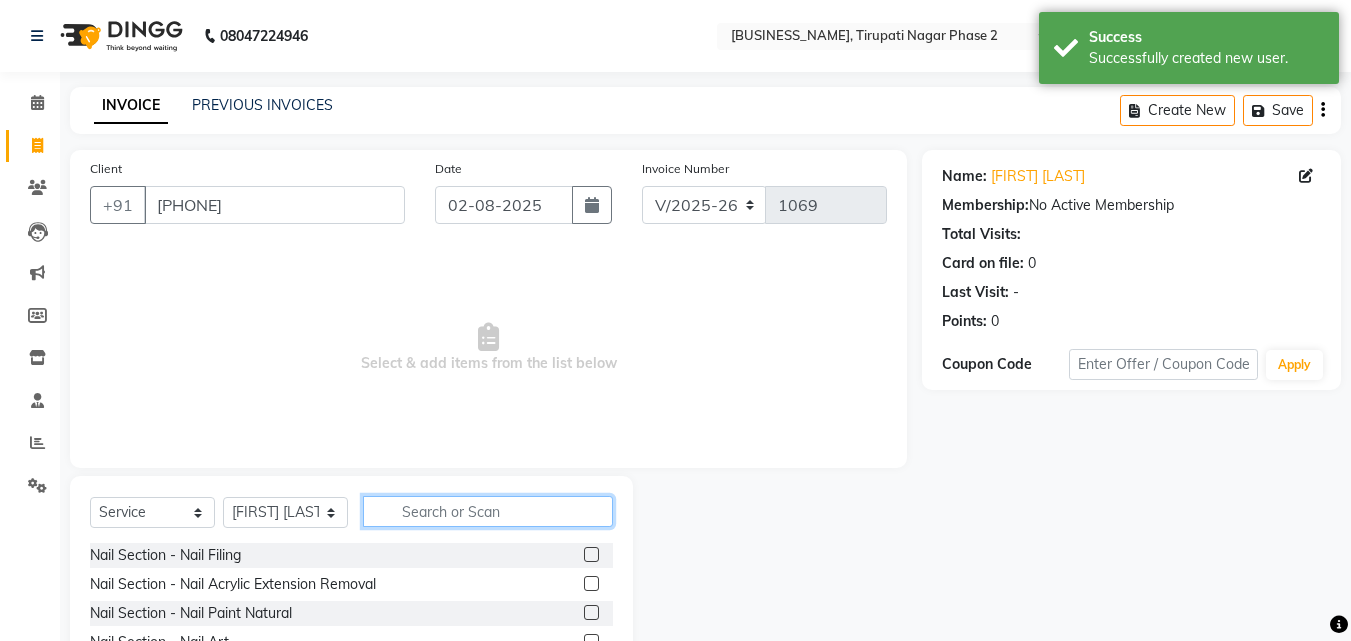 click 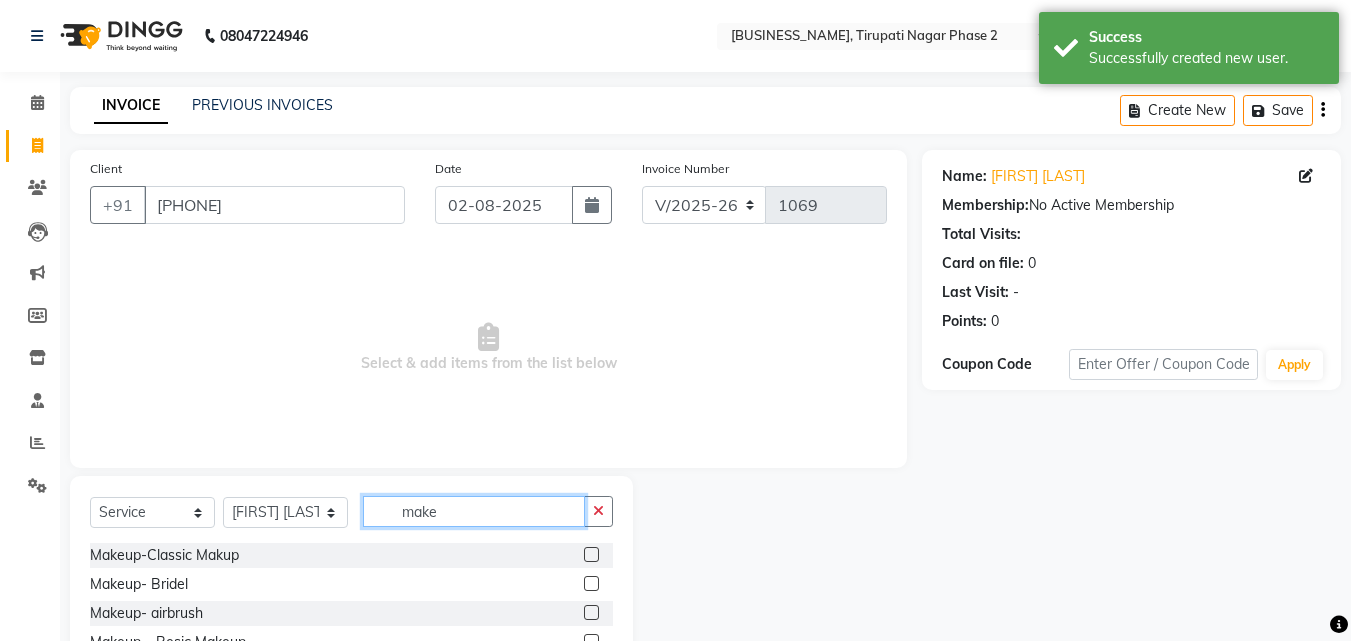 type on "make" 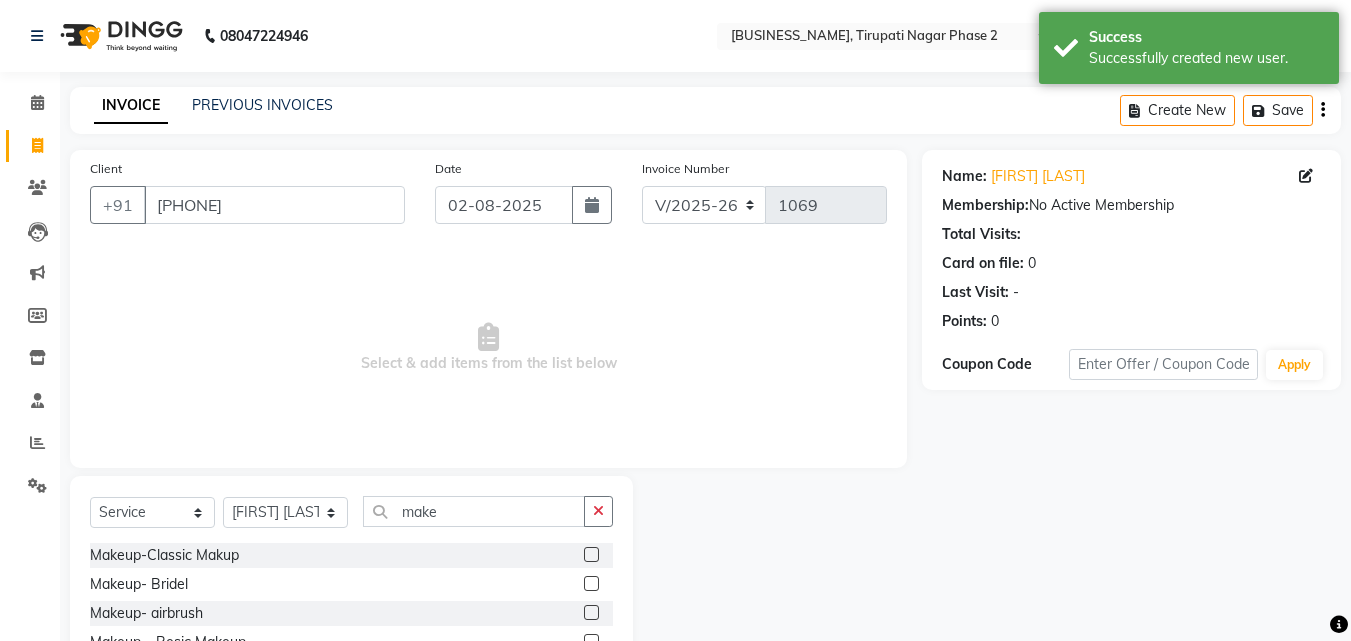 click 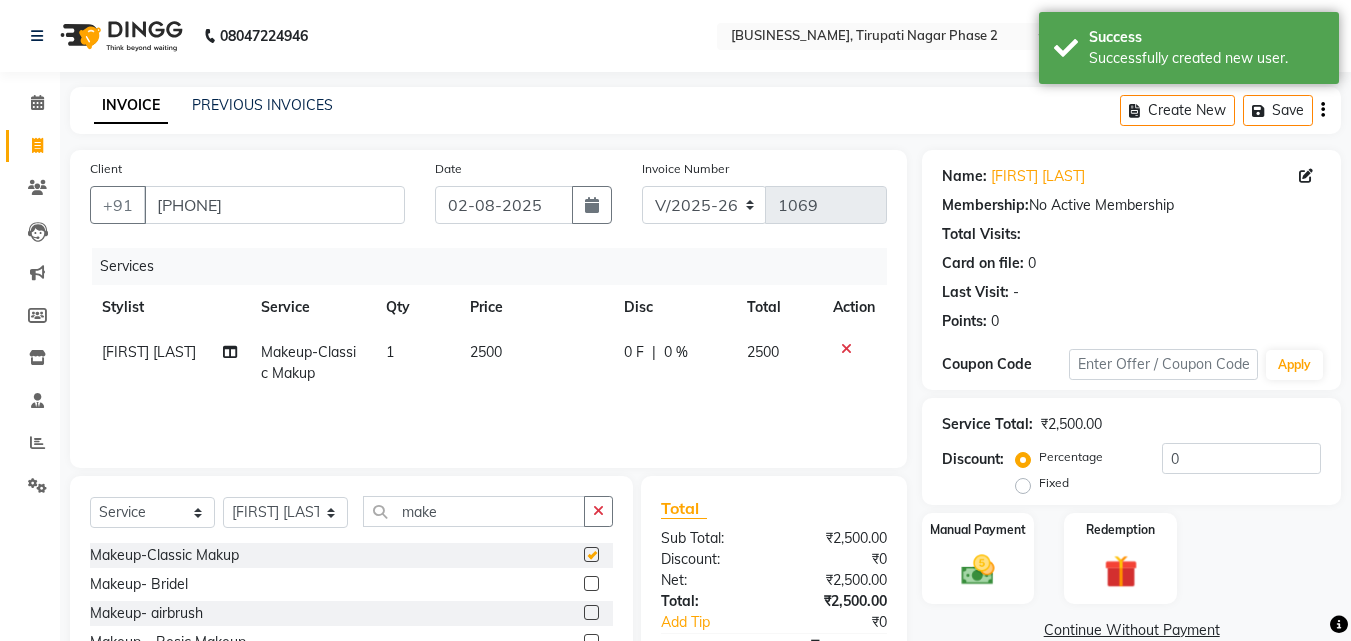 checkbox on "false" 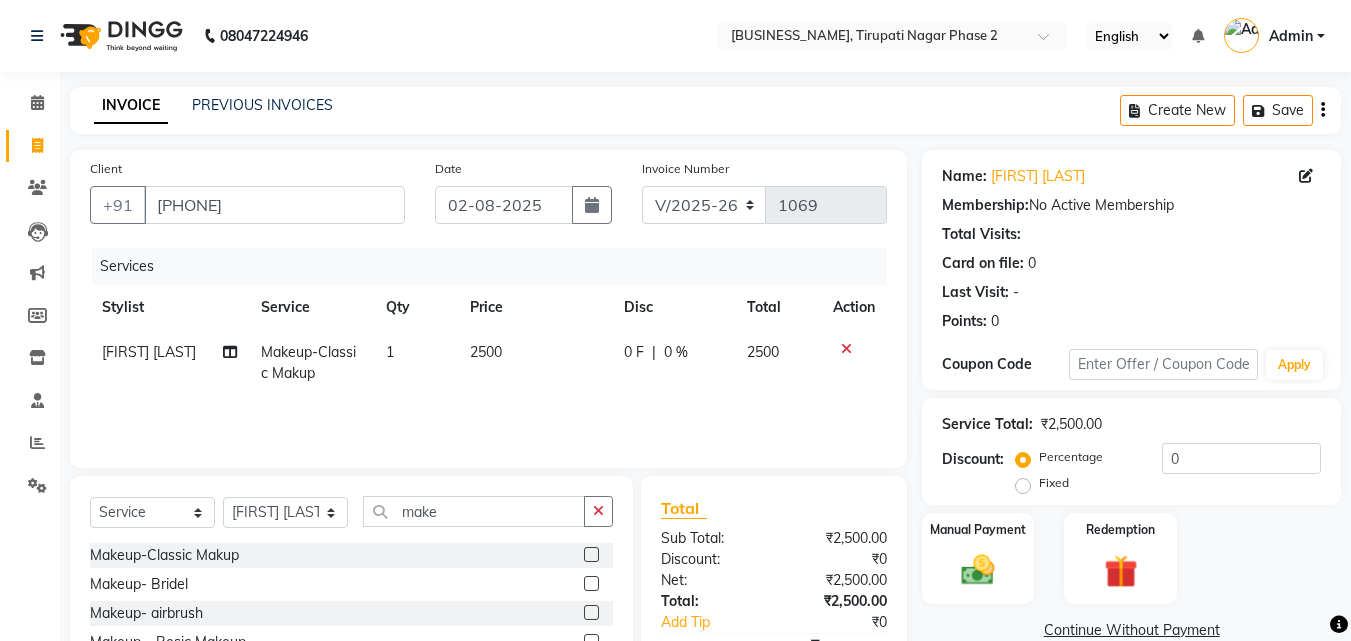 click on "2500" 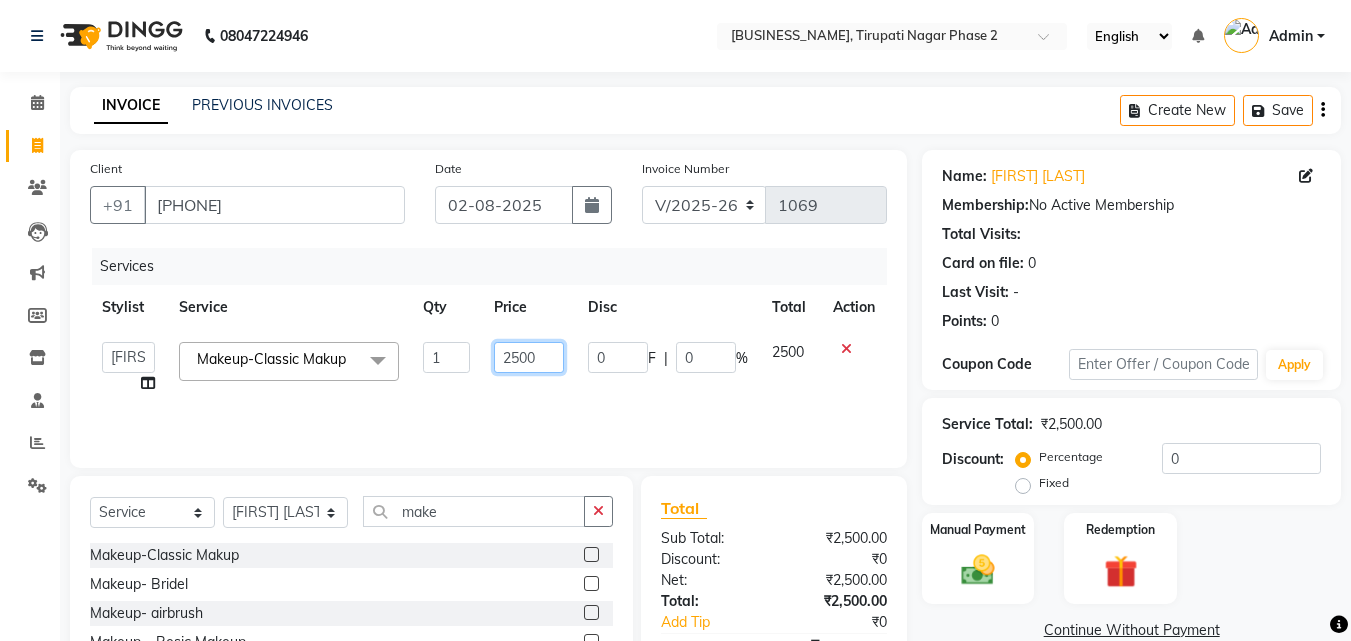 click on "2500" 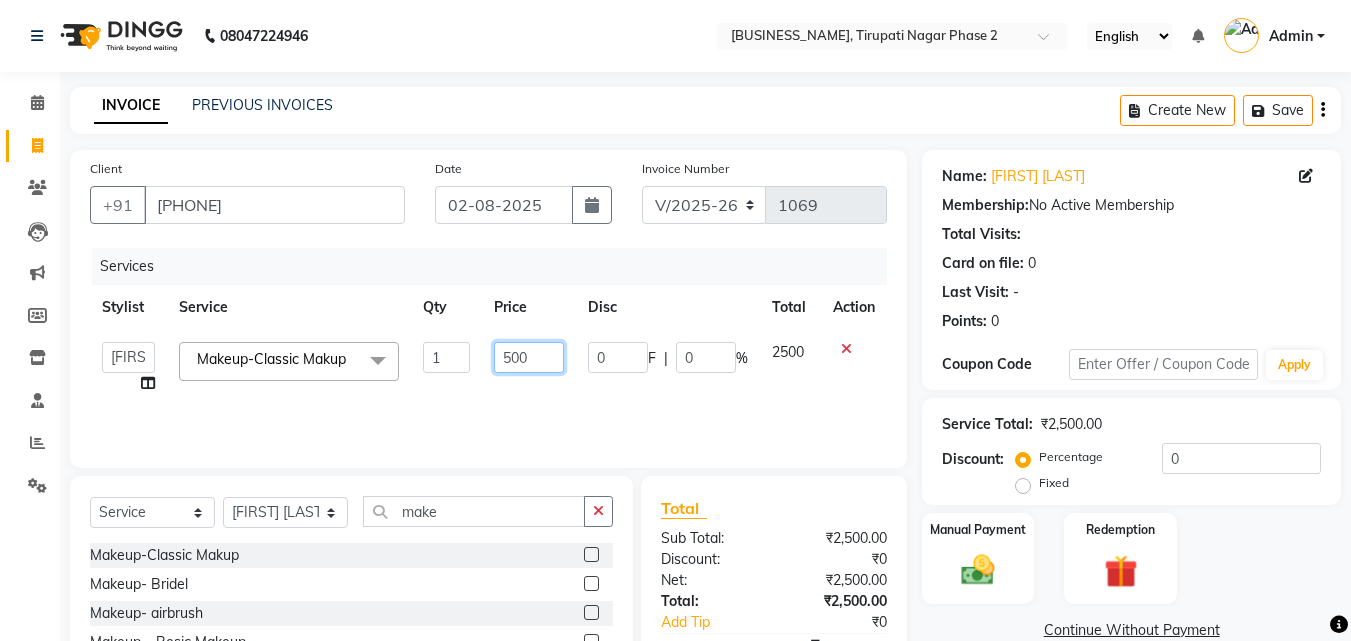 type on "3500" 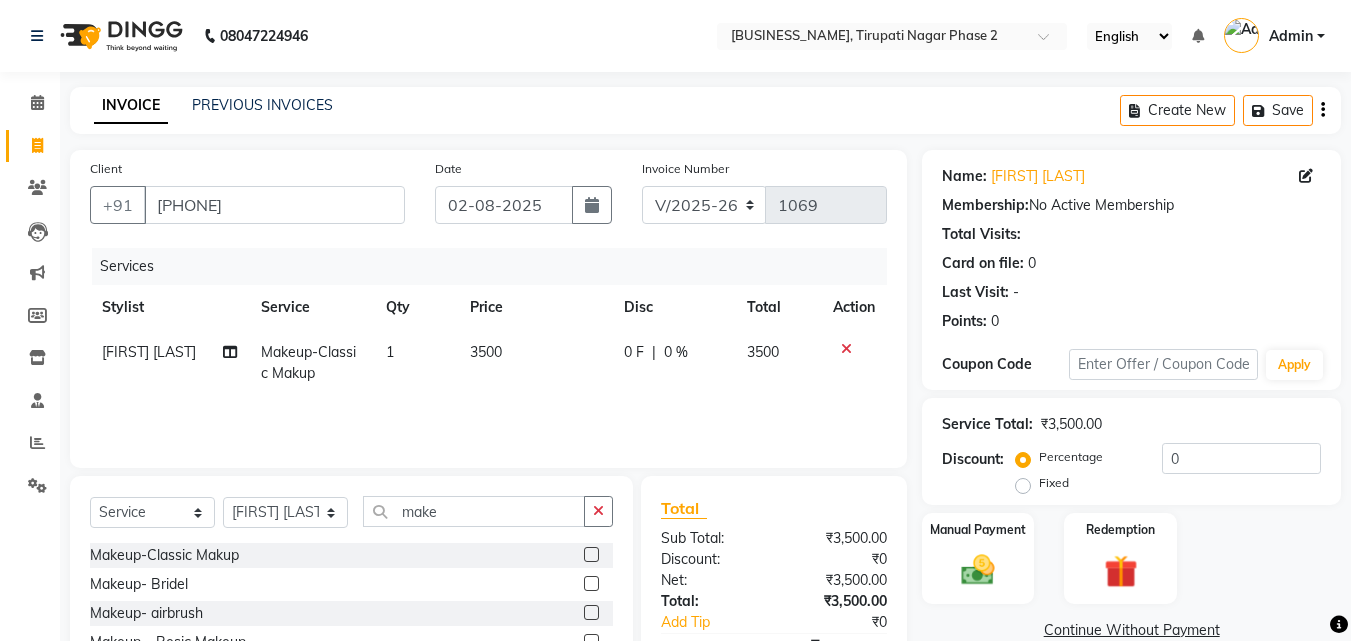 drag, startPoint x: 486, startPoint y: 529, endPoint x: 489, endPoint y: 518, distance: 11.401754 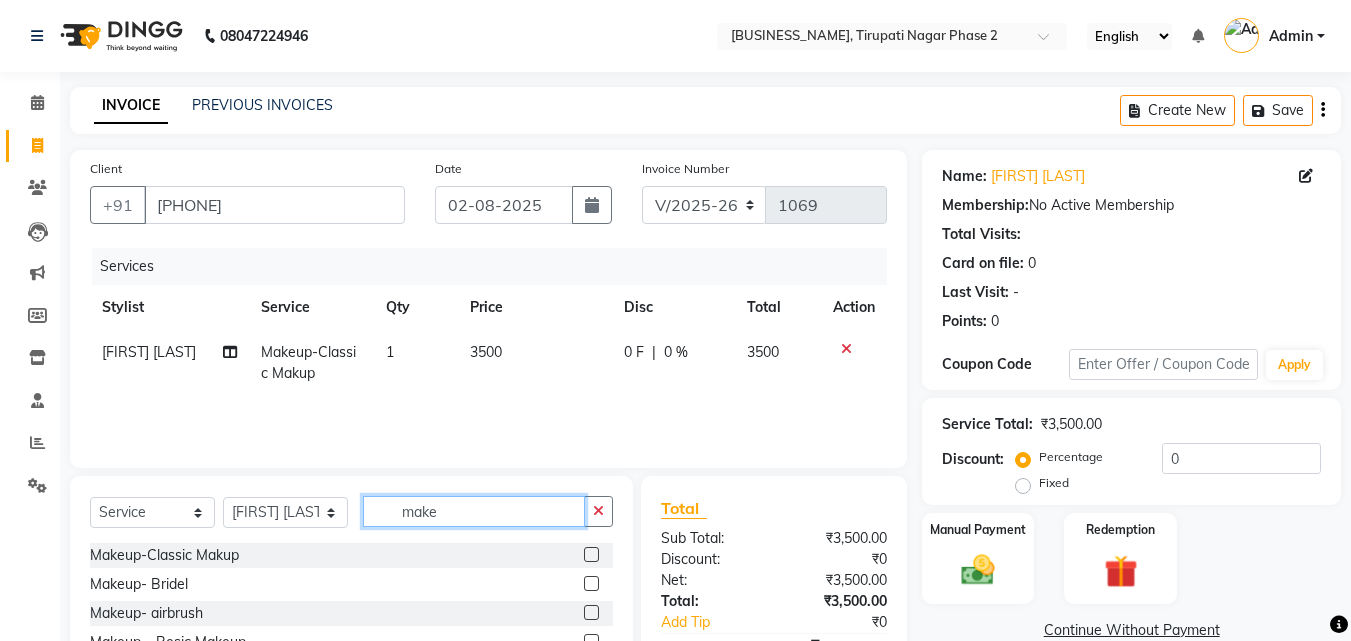 click on "make" 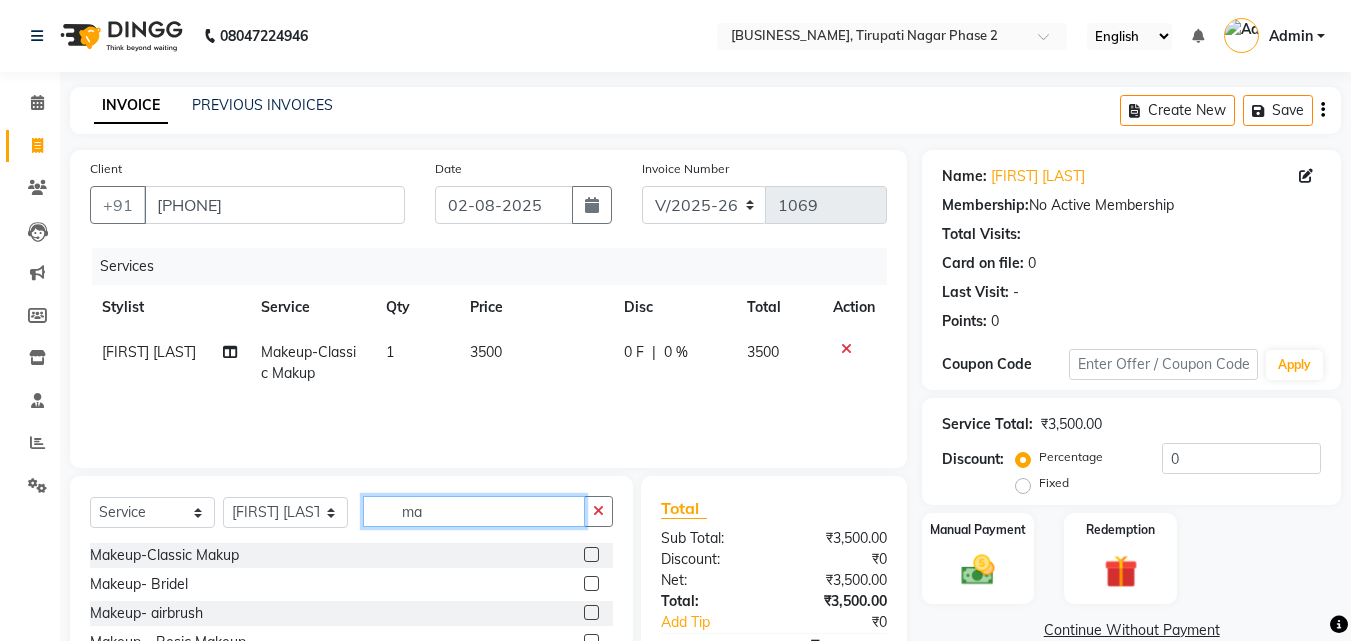 type on "m" 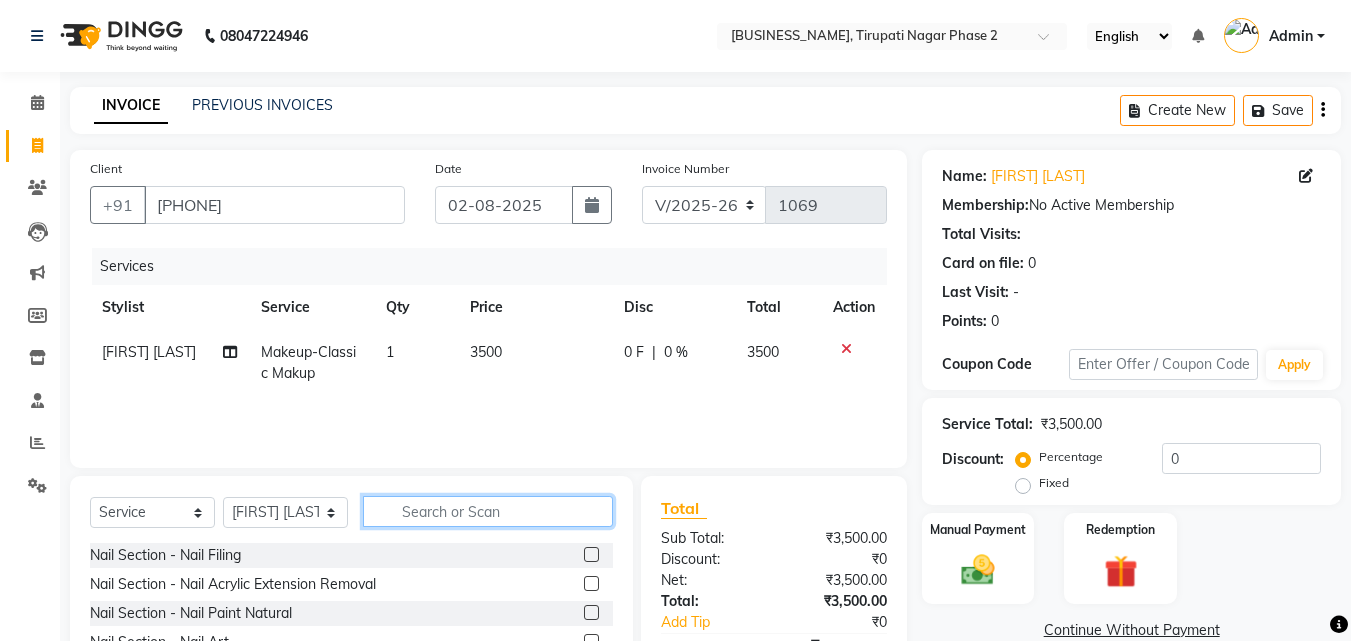 type 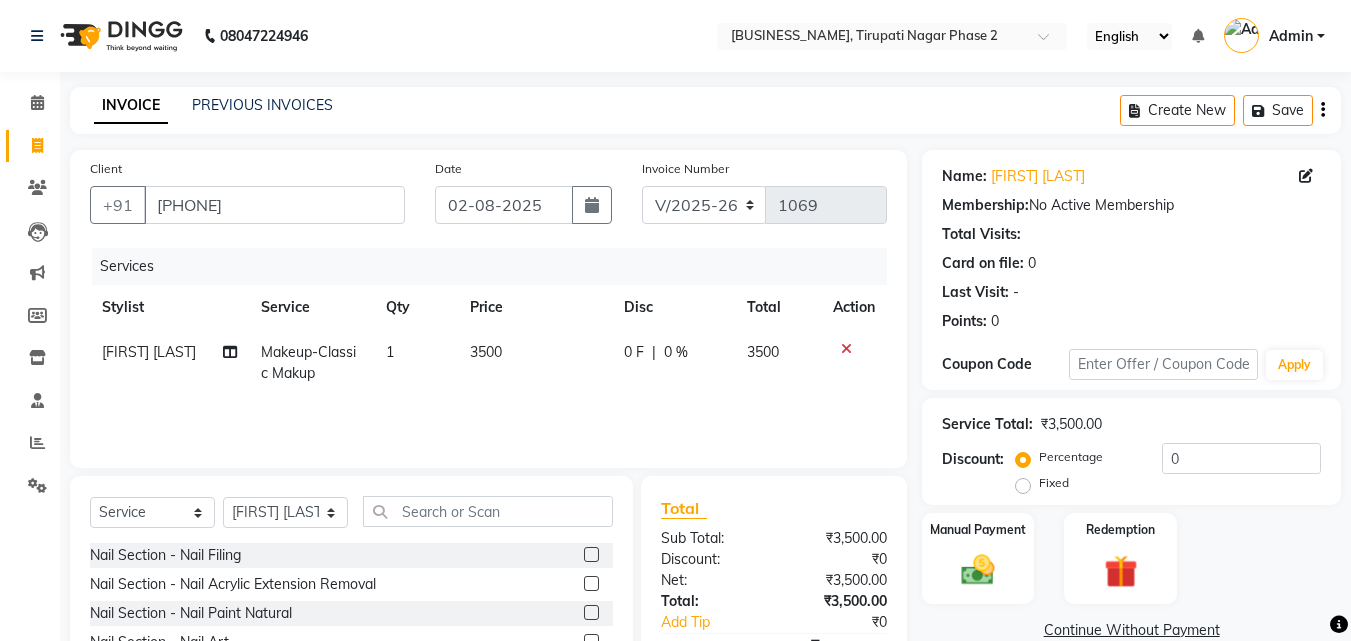 click on "3500" 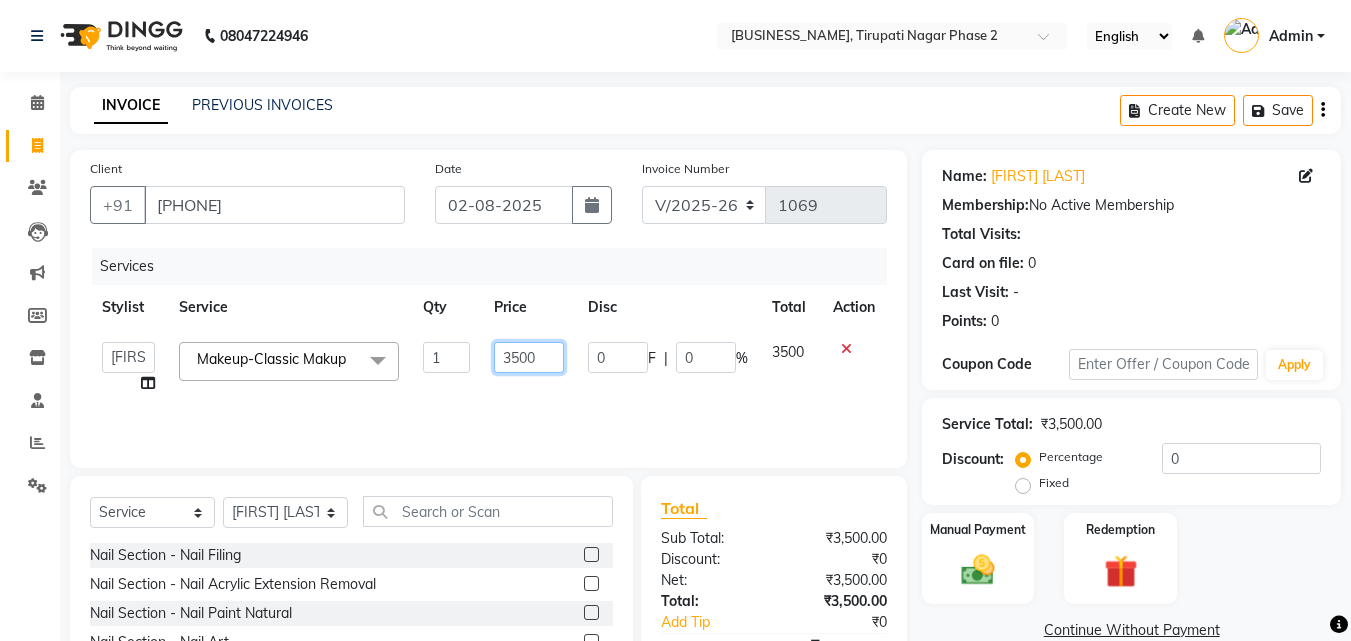 click on "3500" 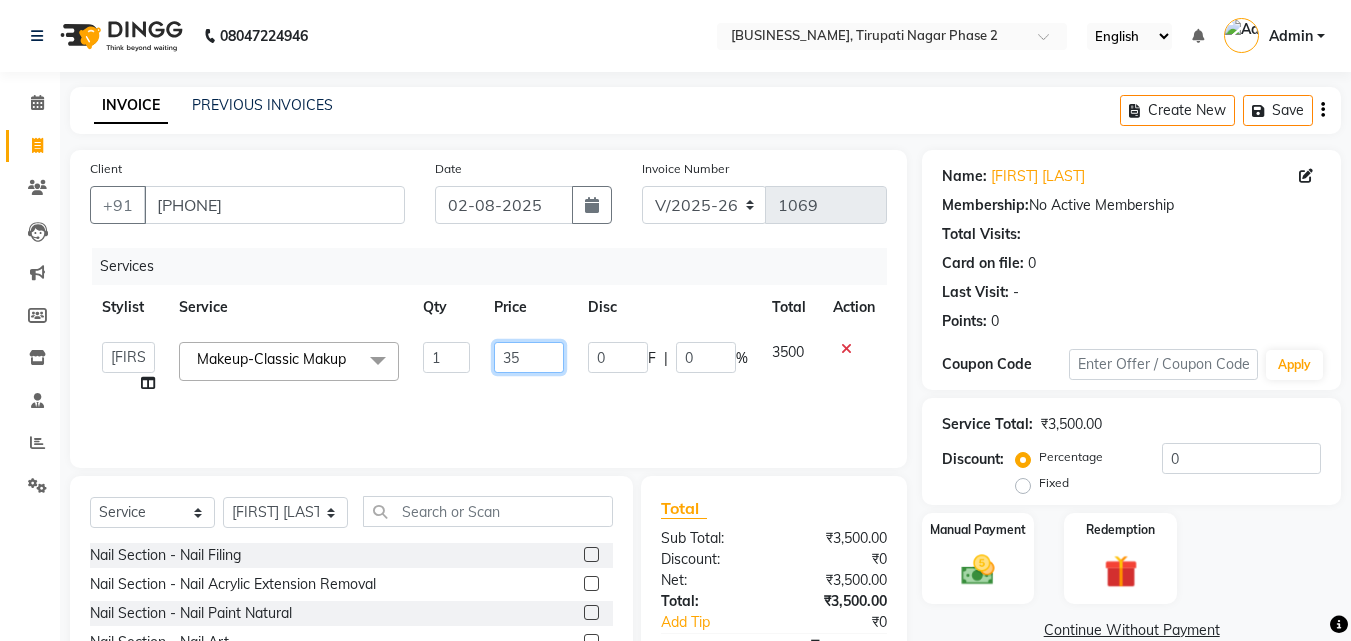 type on "3" 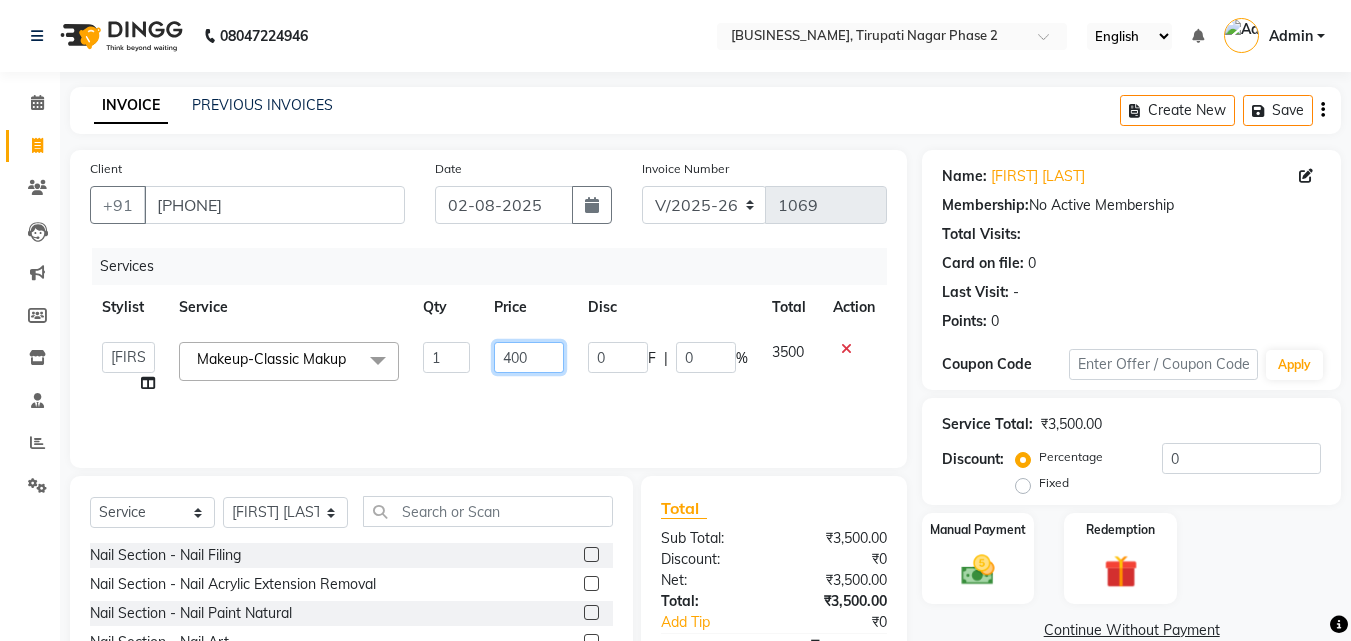 type on "4000" 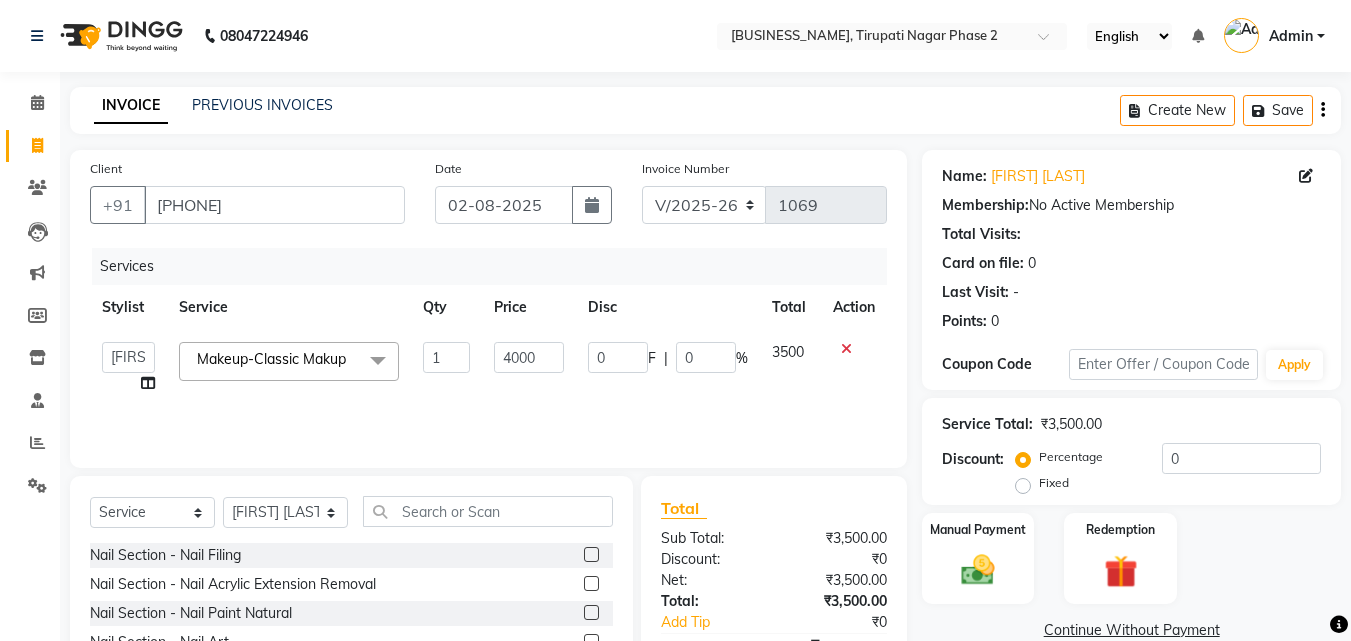 click on "[FIRST] [LAST] [FIRST] [LAST] [FIRST] [LAST] [FIRST] [LAST] [FIRST] [LAST] [FIRST] [LAST] [FIRST] [LAST] [FIRST] [LAST] Makeup-Classic Makup x Nail Section - Nail Filing Nail Section - Nail Acrylic Extension Removal Nail Section - Nail Painting Natural Nail Section - Nail Art Nail Section - Nail Gel Polish With Express Manicure Nail Section - Manicure Fast & Fabulous Nail Section - Nail Gel Polish Removal Nail Section - Nail Extension Gel Glitter Nail Section - Nail Extension Acrylic Nail Section - Gel Polish Polishing-Back Polishing Massage - Back massage Hair Section-Karabone Hair Section-Botosmooth Hair Section-Harchial Polishing- Hand Polishing Polishing- Leg Polishing Facial- corein Glass Facial Facial Rice Facial Makeup-Classic Makup Makeup- Bridel Makeup- airbrush Hair Section;- Hair cut Hair Section;-Clean shave Hair Section;-Beard shape Hair Section;- Haed Massage Hair Section - Hair Spa Hair Section - Highlight Crown Section Hair Section - Basic Hair Wash 1 4000 0" 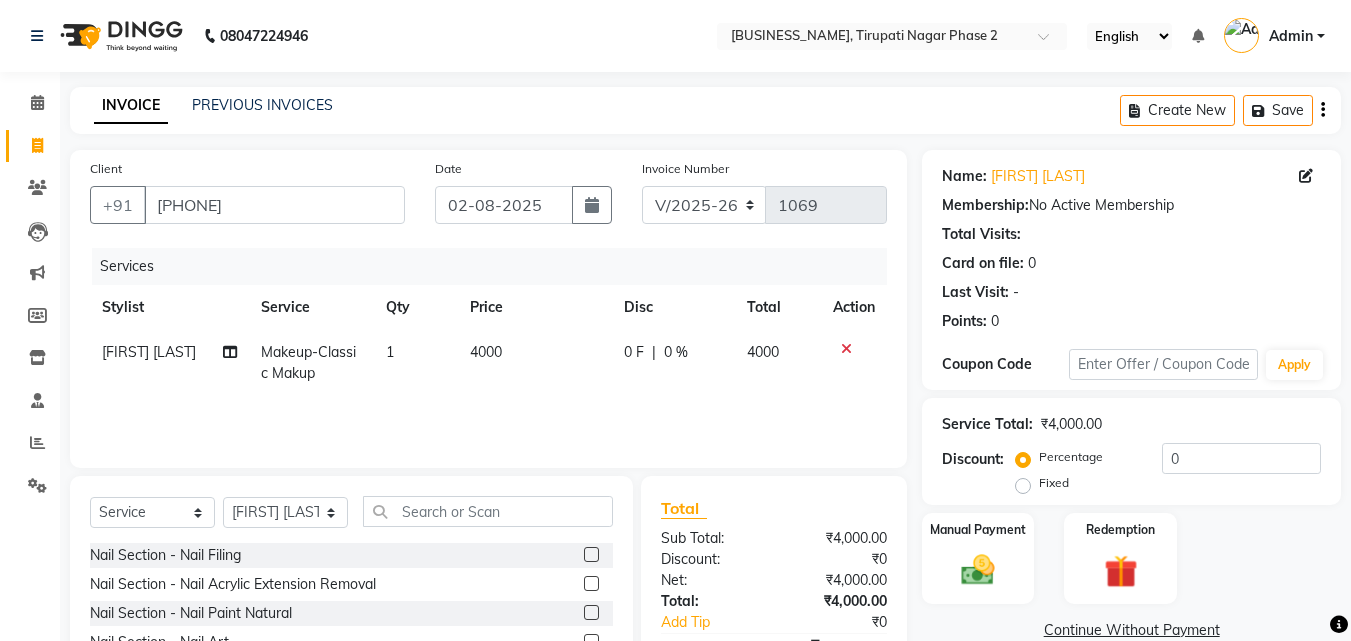 scroll, scrollTop: 160, scrollLeft: 0, axis: vertical 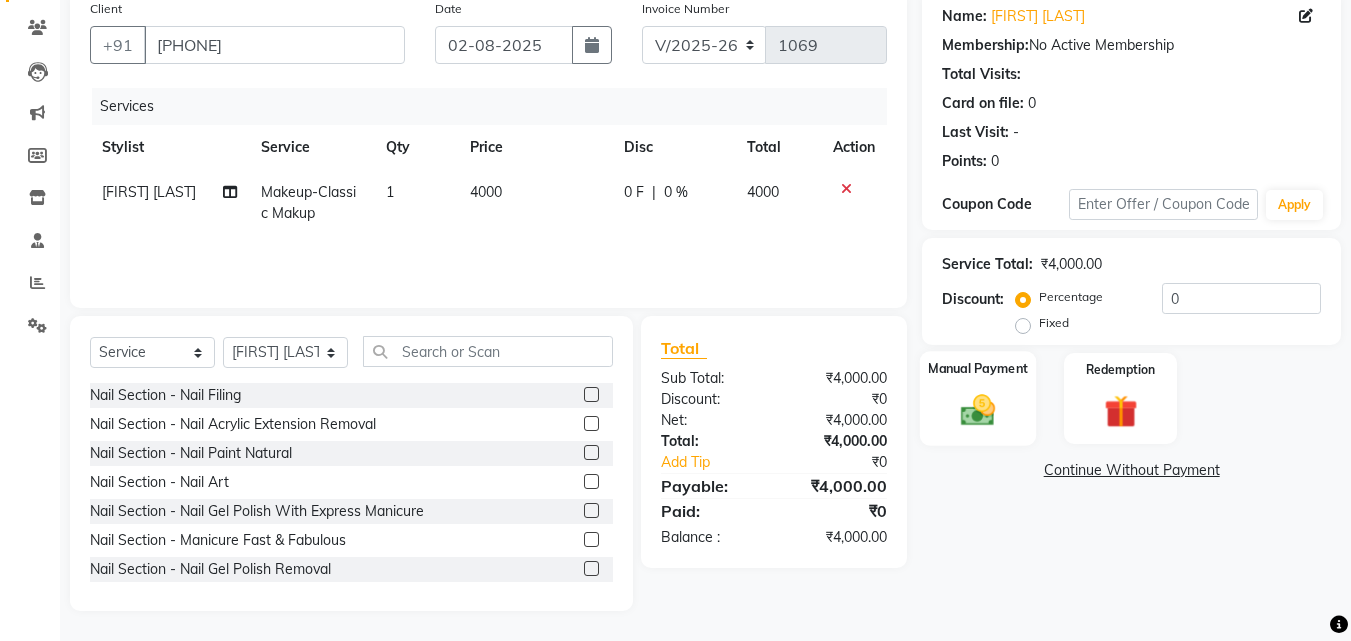 click 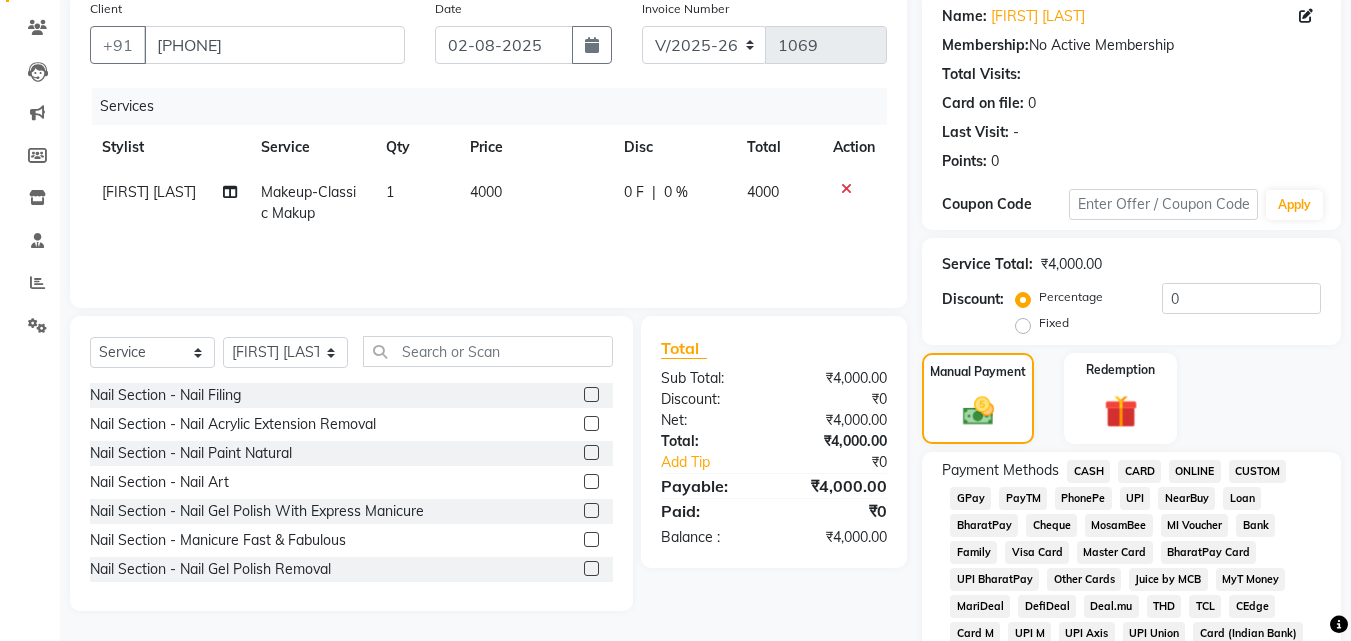 click on "GPay" 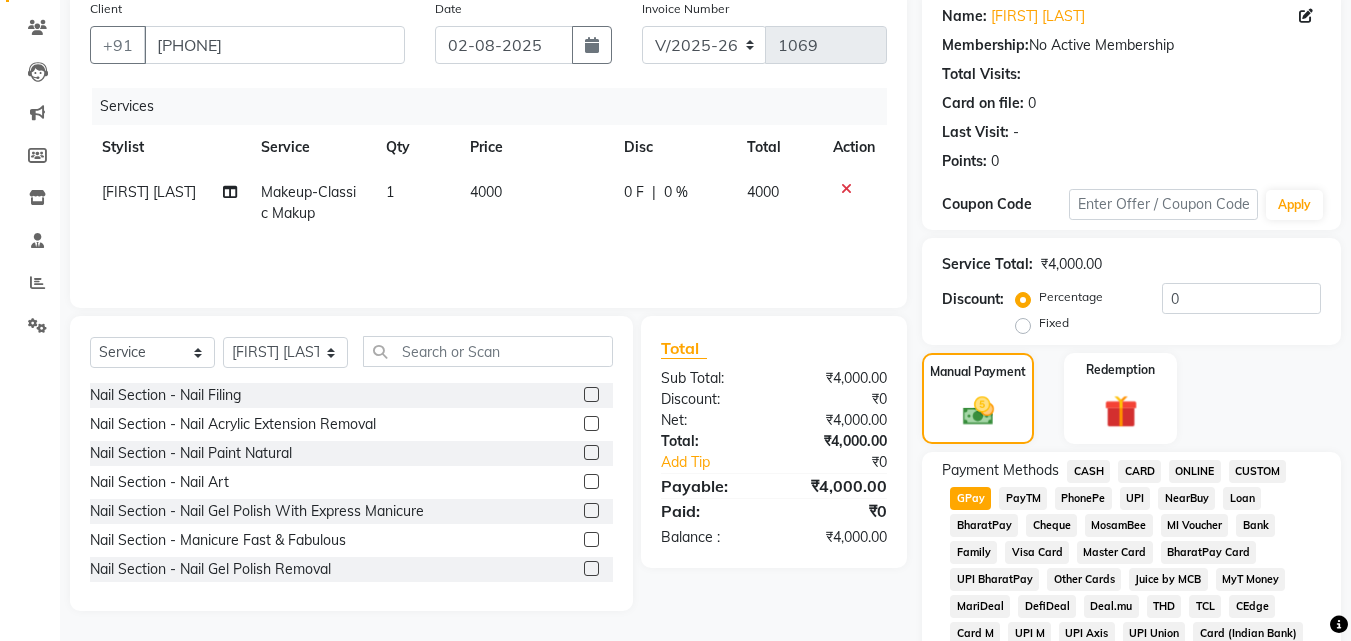 scroll, scrollTop: 720, scrollLeft: 0, axis: vertical 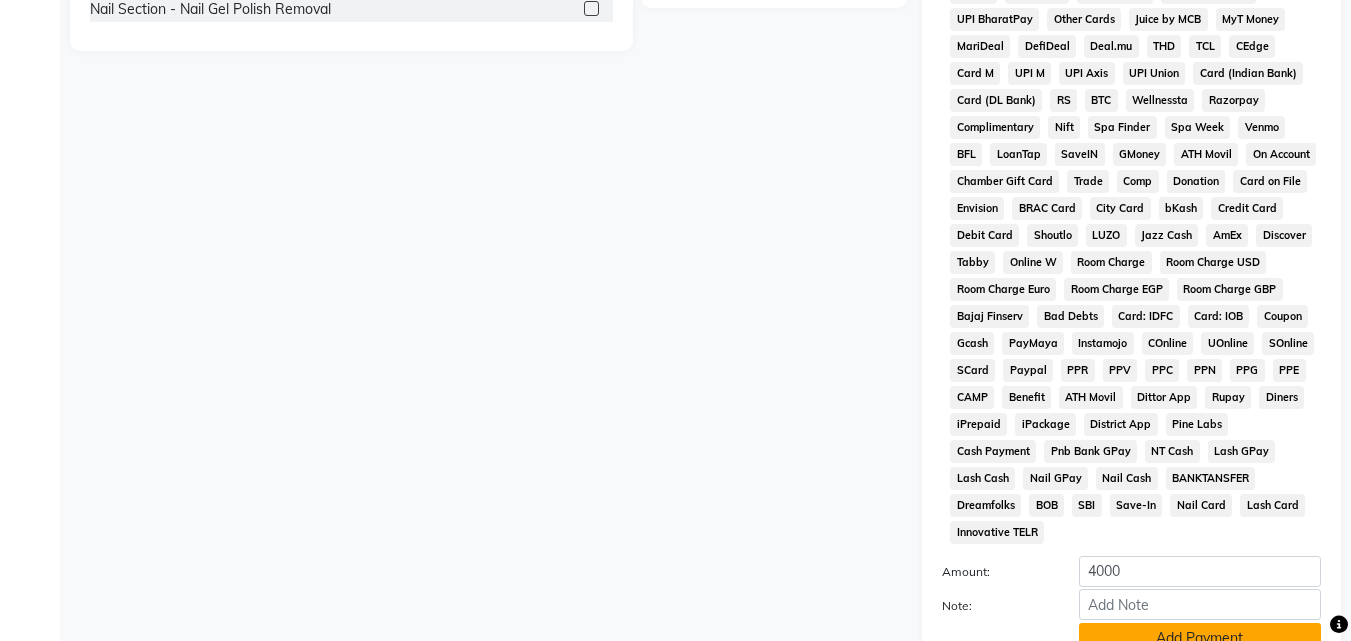 click on "Add Payment" 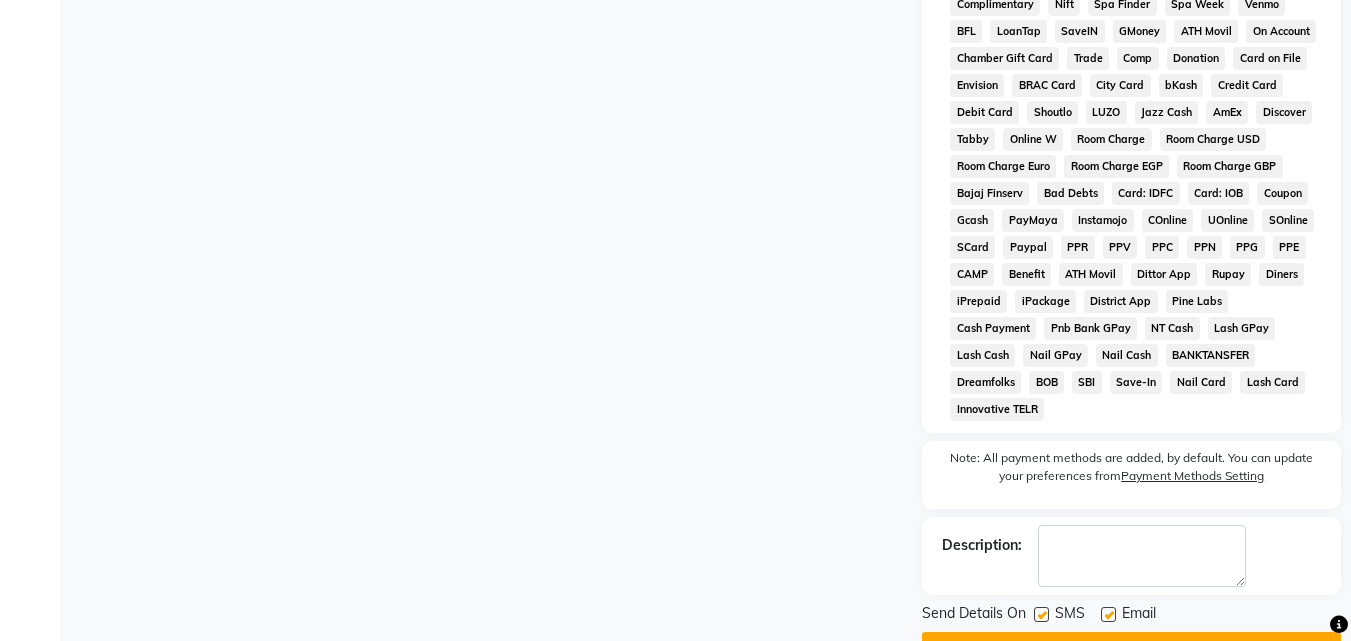 scroll, scrollTop: 868, scrollLeft: 0, axis: vertical 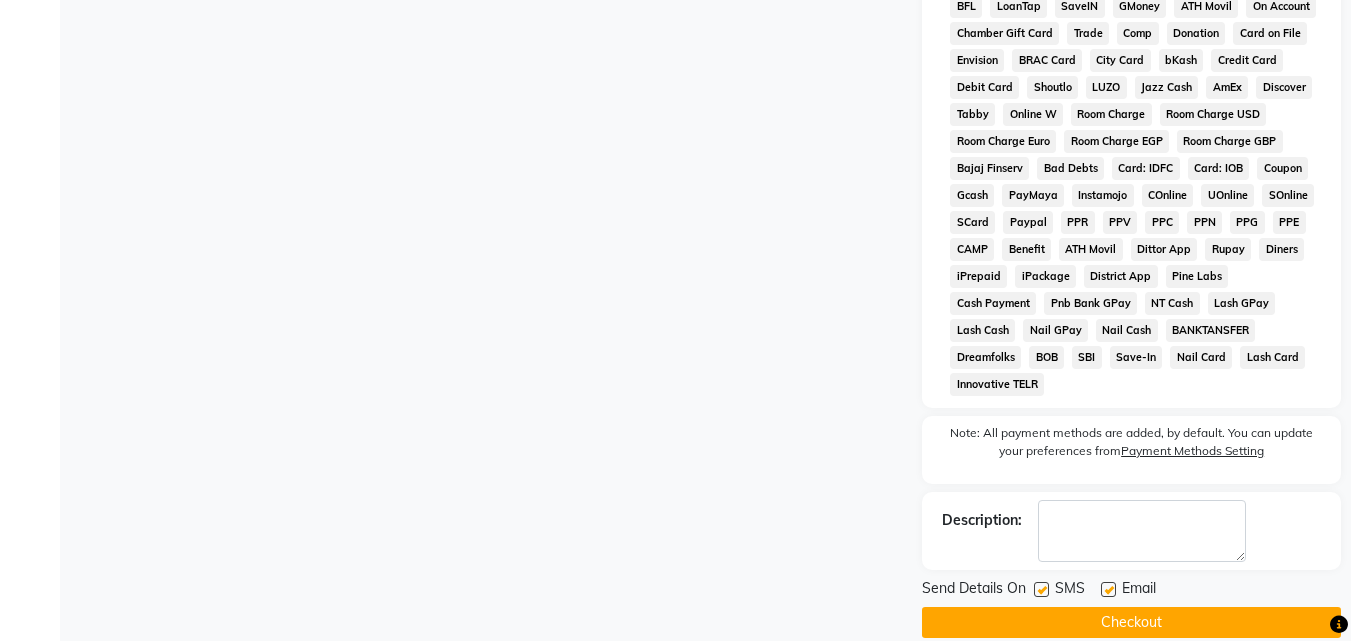 click on "Checkout" 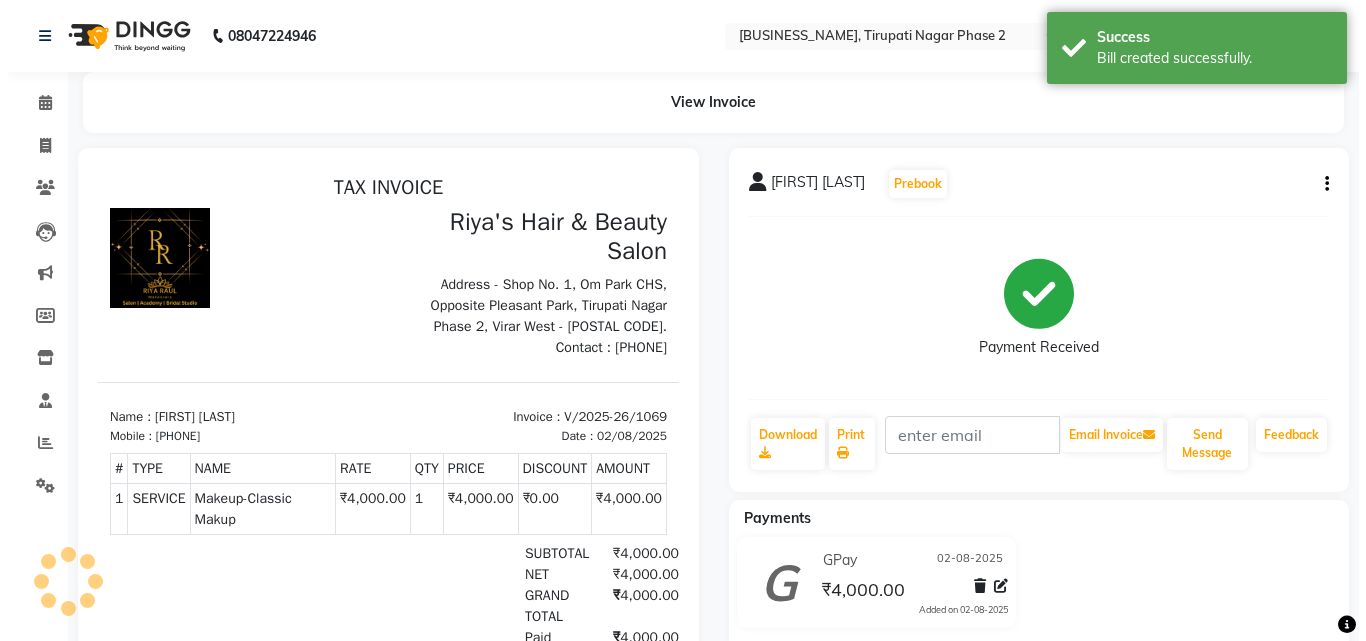 scroll, scrollTop: 0, scrollLeft: 0, axis: both 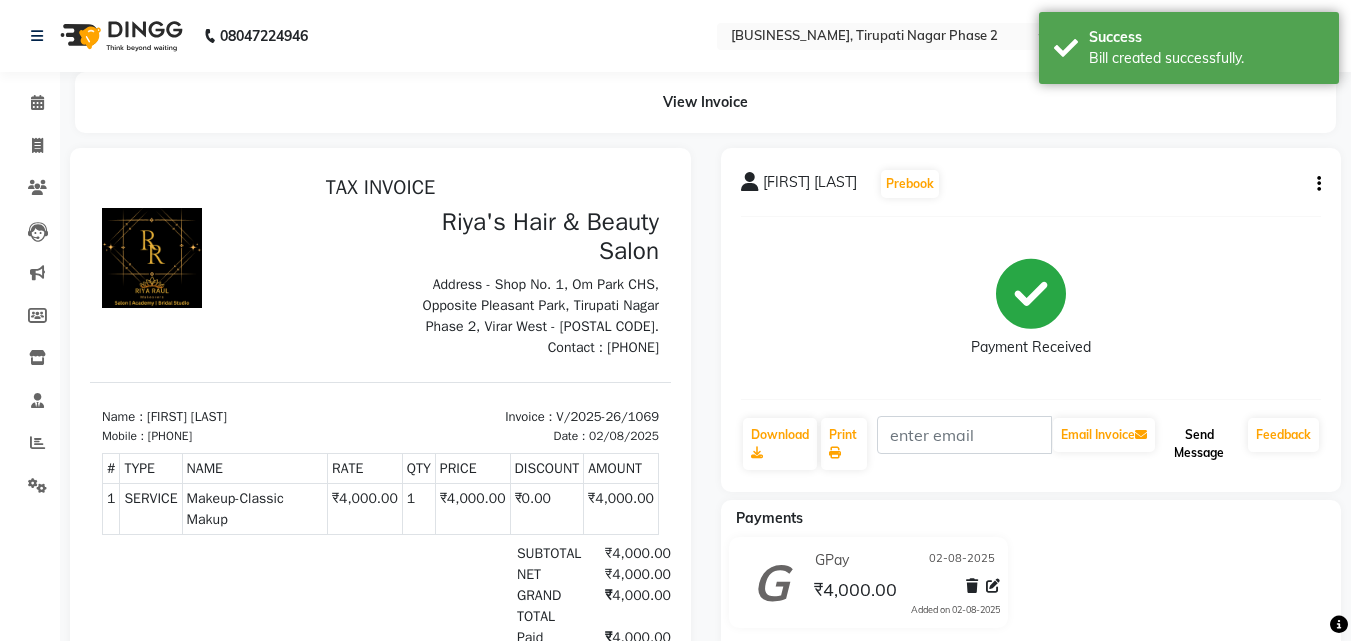 click on "Send Message" 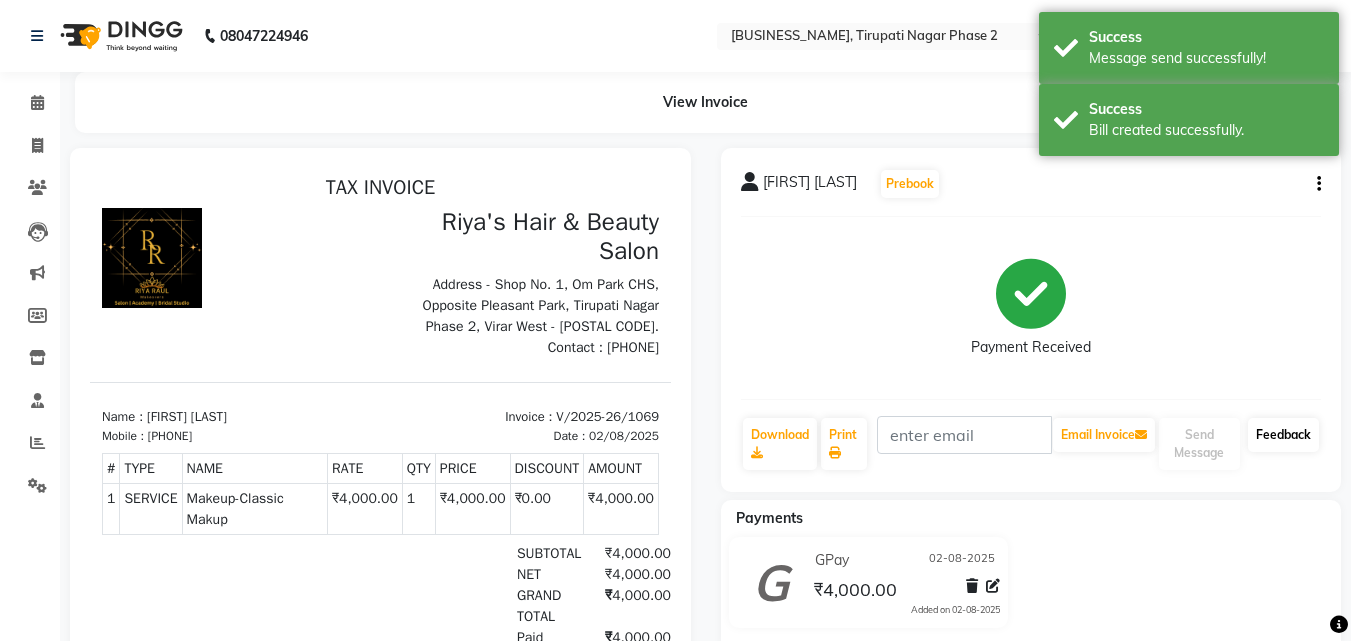 click on "Feedback" 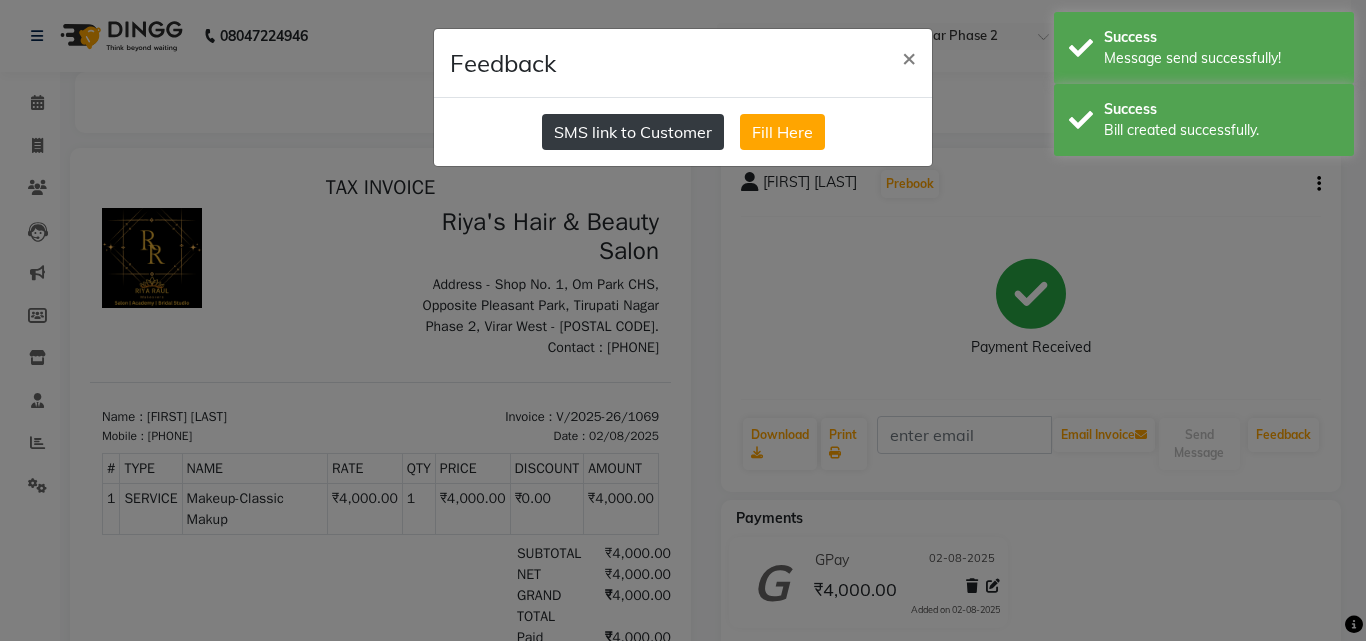 click on "SMS link to Customer" 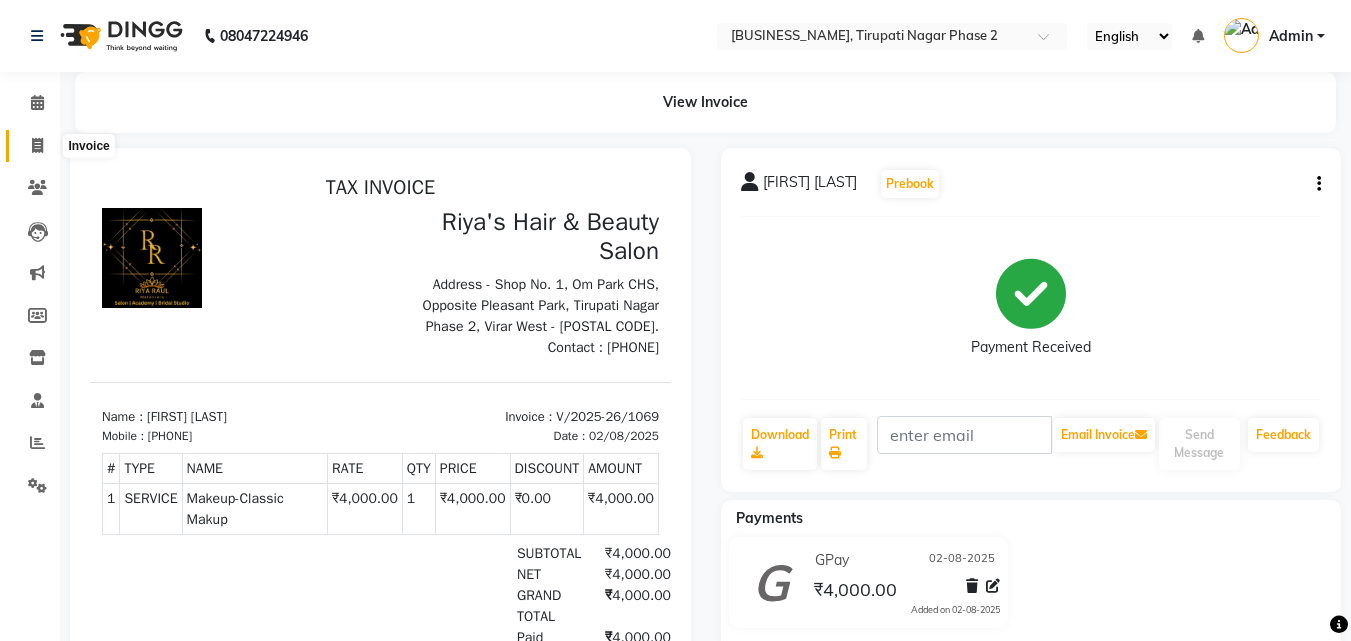click 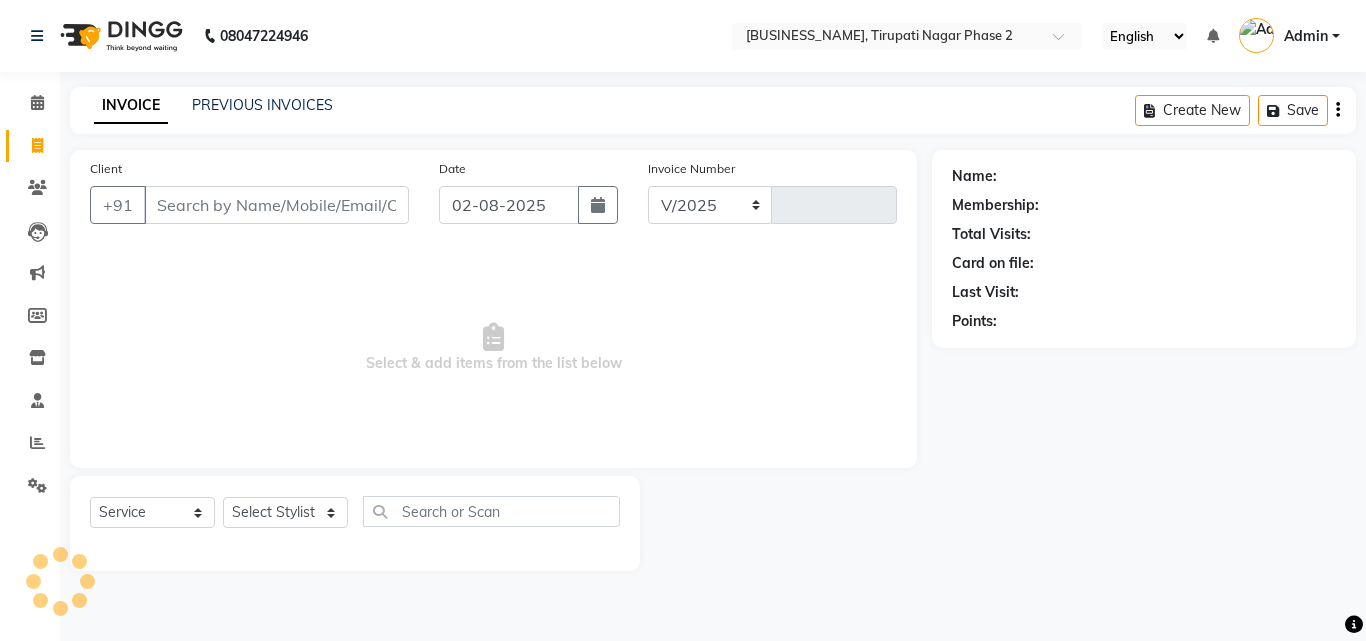 select on "5401" 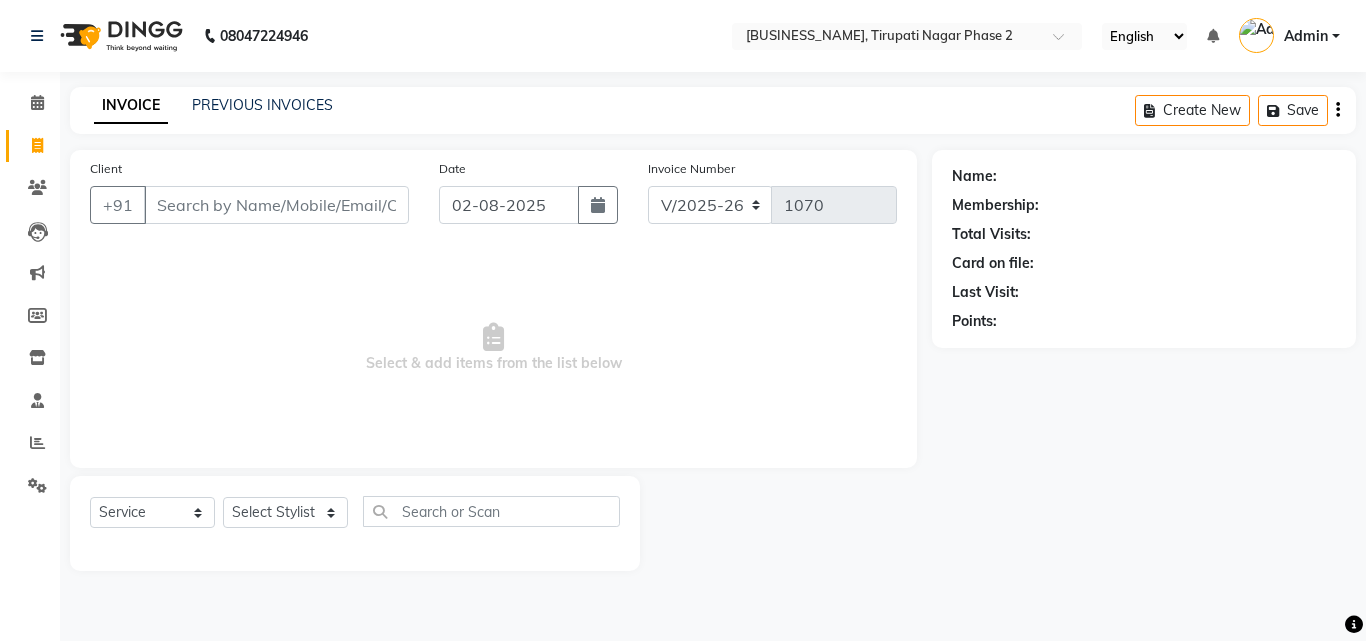 click on "[NUMBER] Select Location × [BUSINESS_NAME], Tirupati Nagar Phase 2 English ENGLISH Español العربية मराठी हिंदी ગુજરાતી தமிழ் 中文 Notifications nothing to show Admin Manage Profile Change Password Sign out Version:3.15.11" 